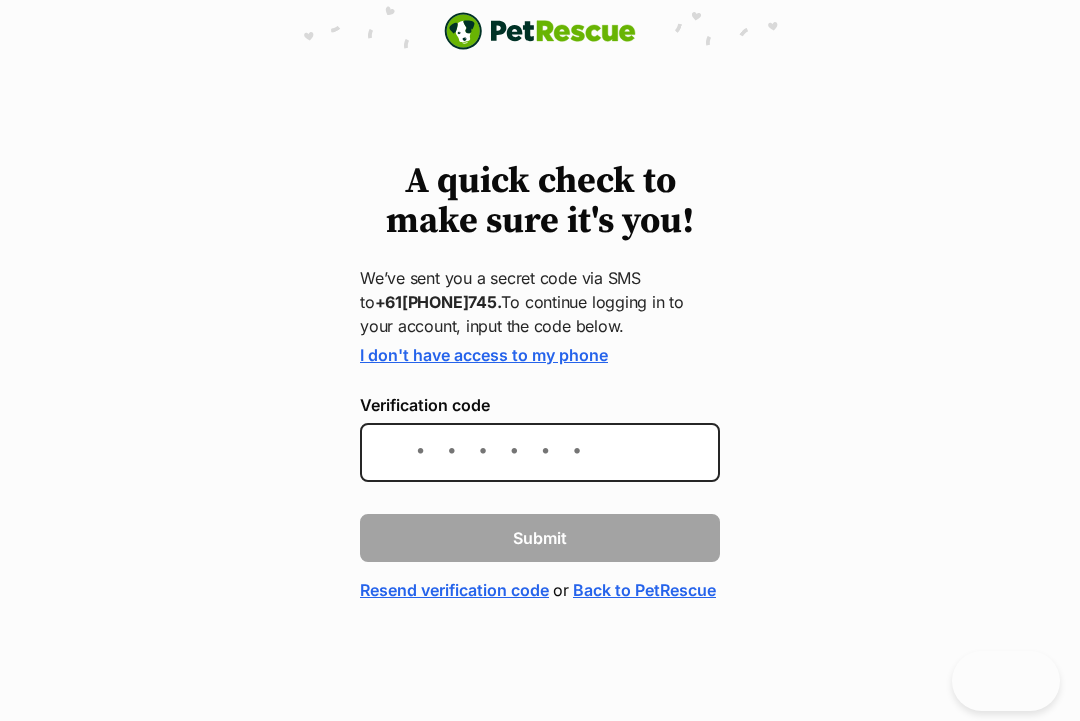 scroll, scrollTop: 296, scrollLeft: 0, axis: vertical 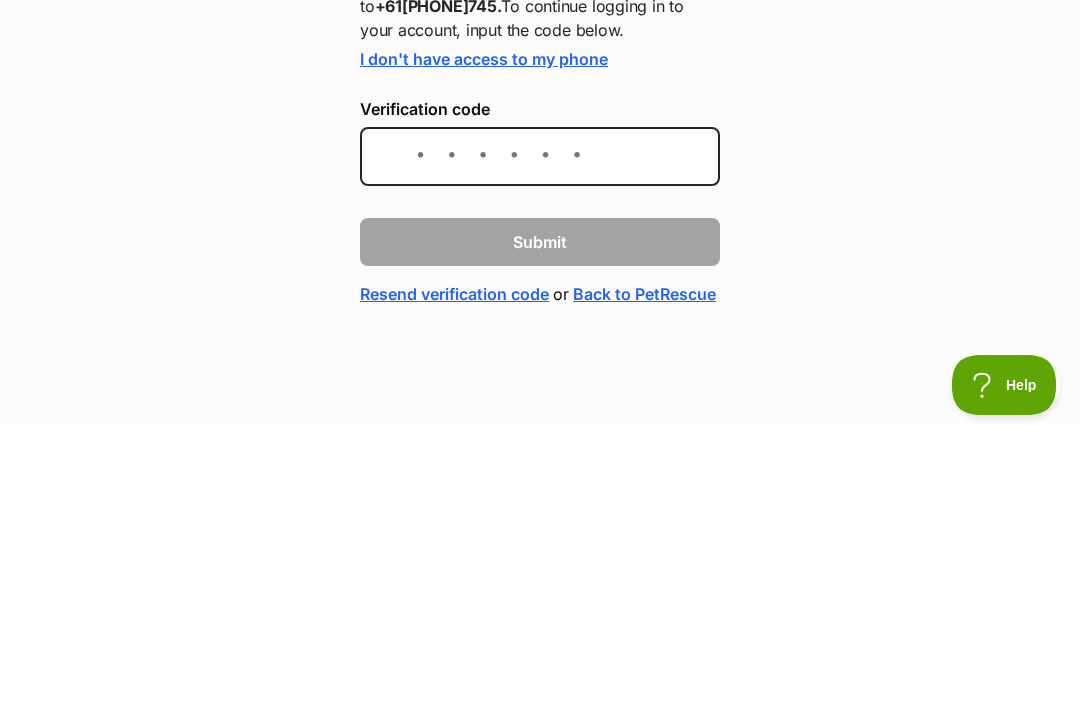 click on "Verification code" at bounding box center [540, 452] 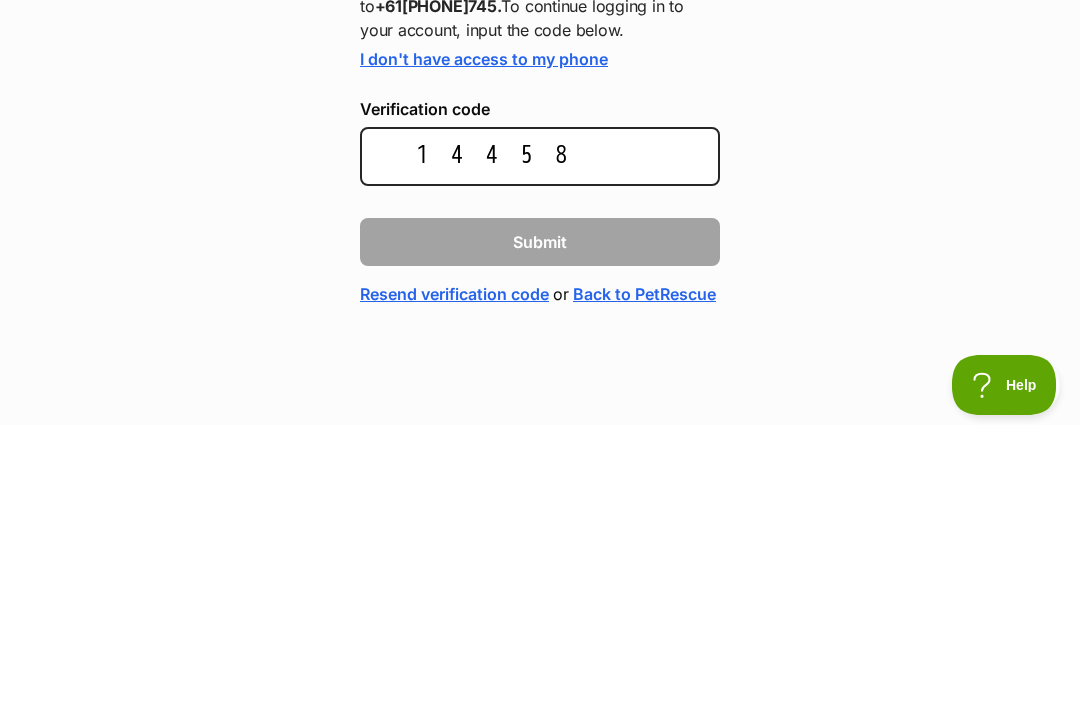type on "144586" 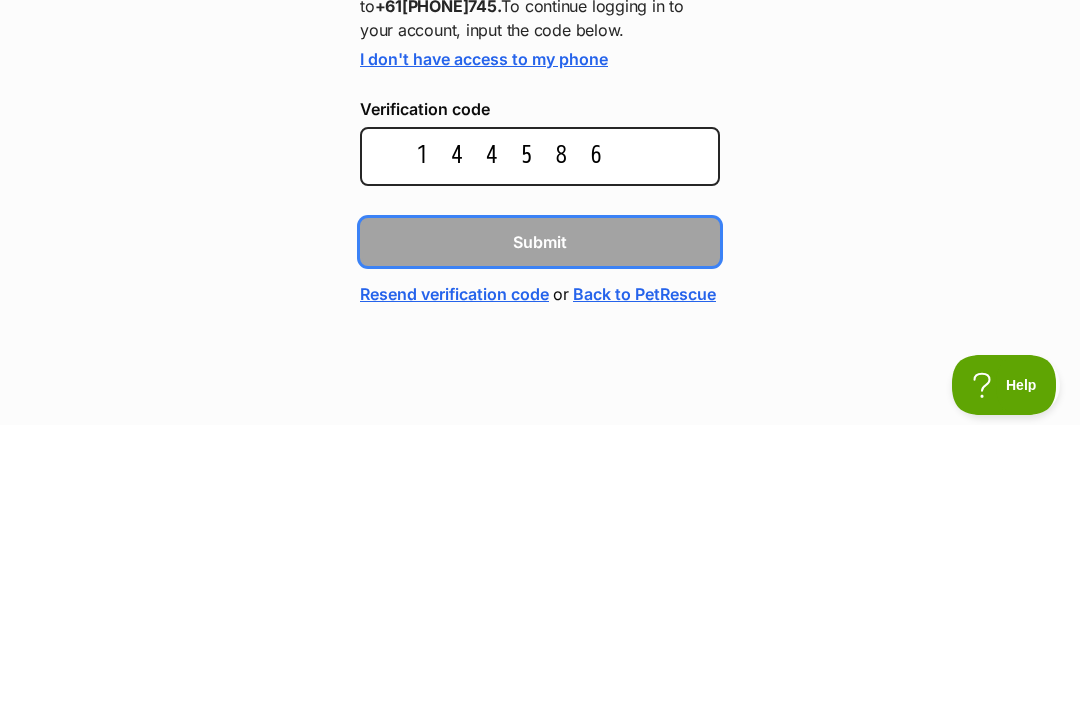 type 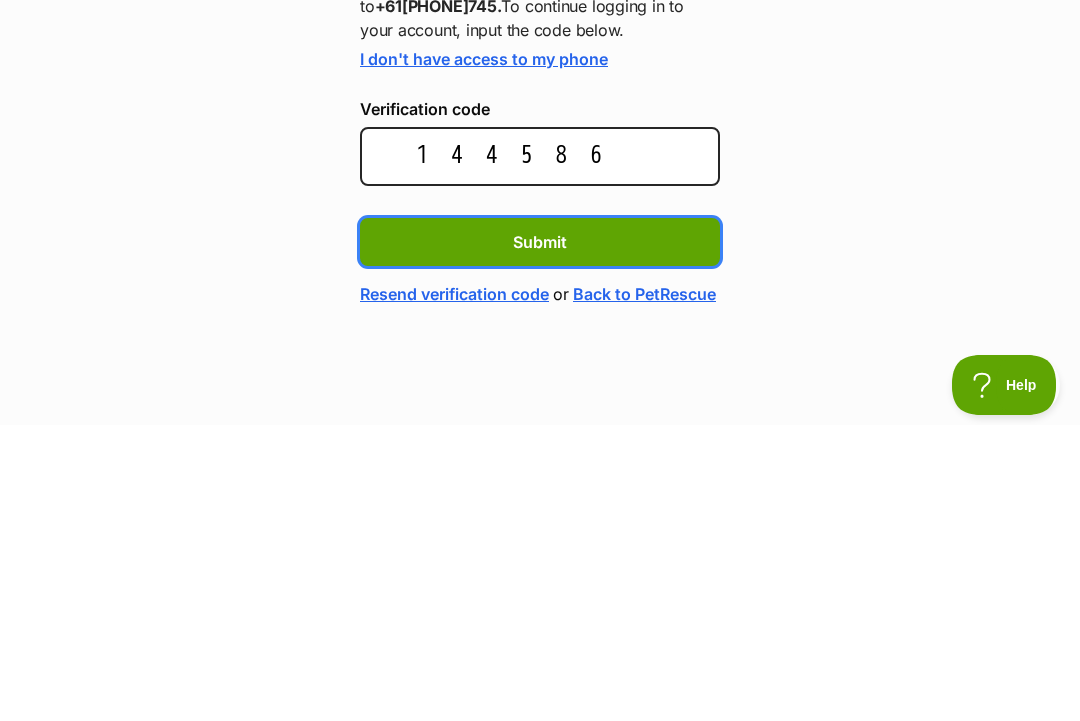scroll, scrollTop: 12, scrollLeft: 0, axis: vertical 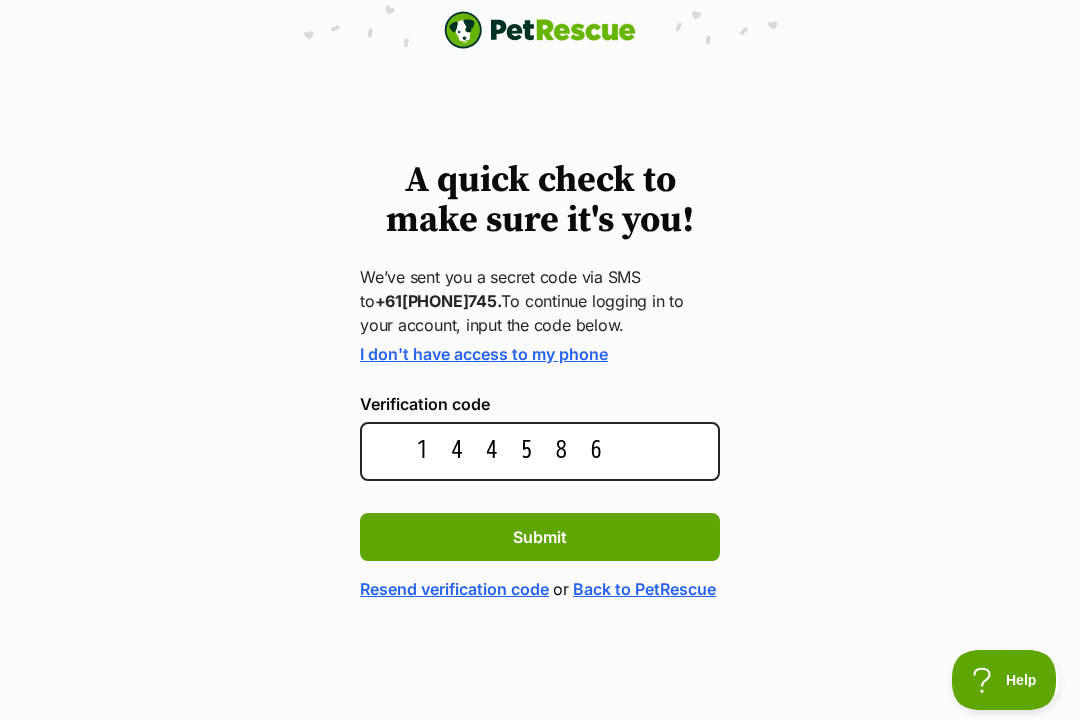 click on "Submit" at bounding box center (540, 538) 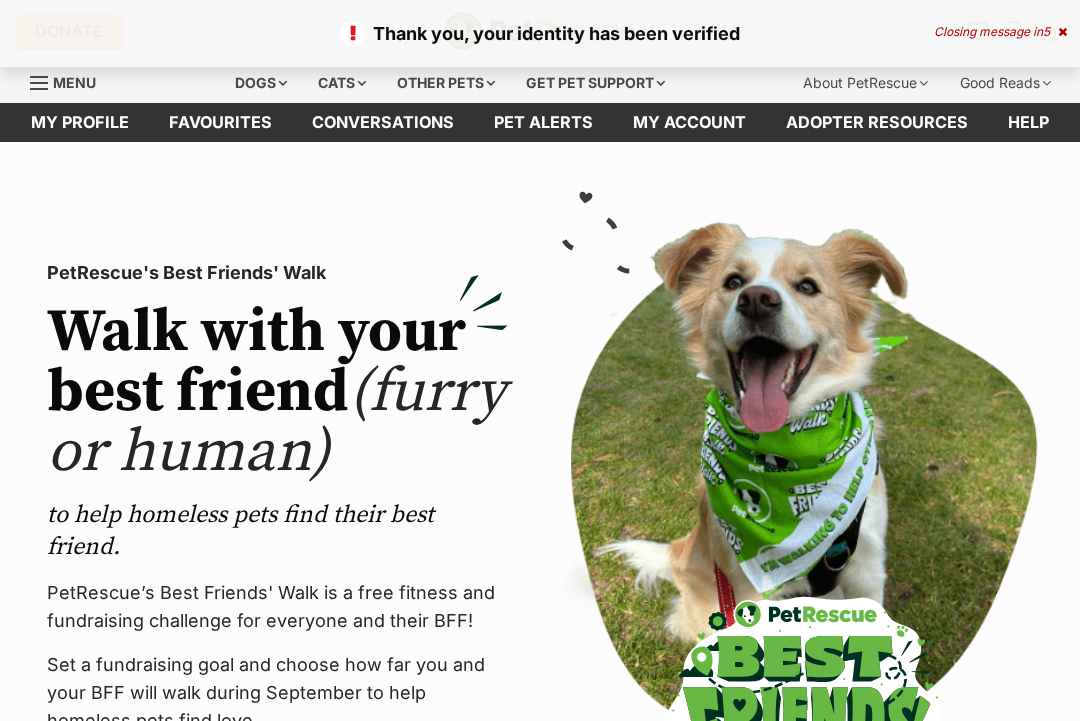 scroll, scrollTop: 0, scrollLeft: 0, axis: both 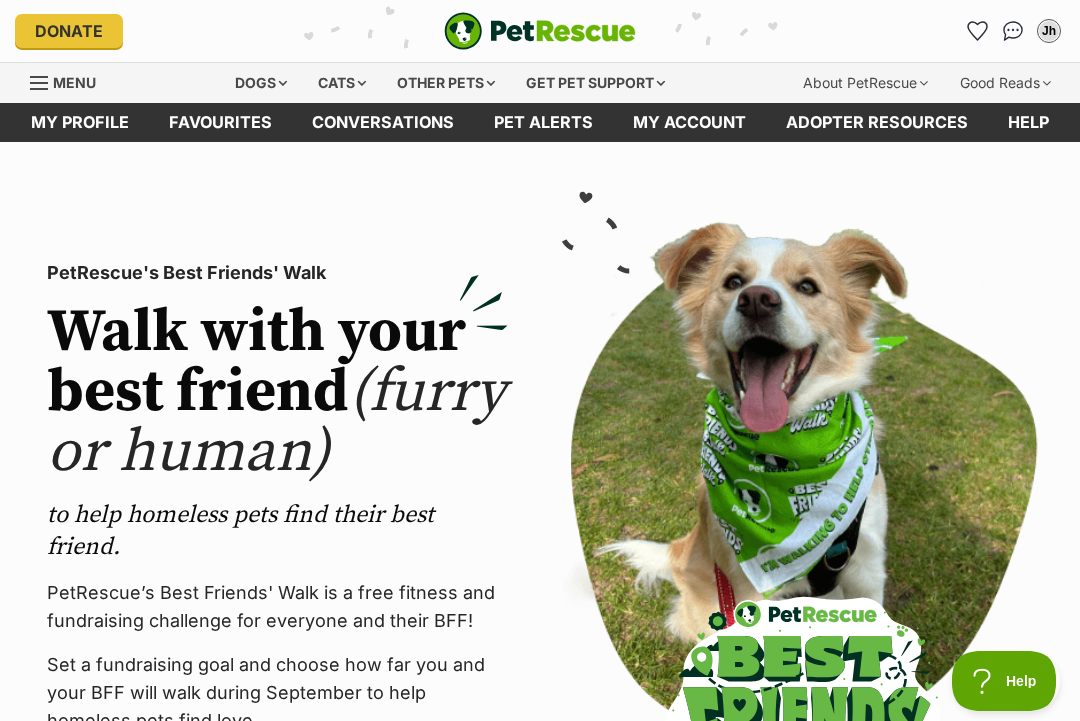 click on "Favourites" at bounding box center (220, 122) 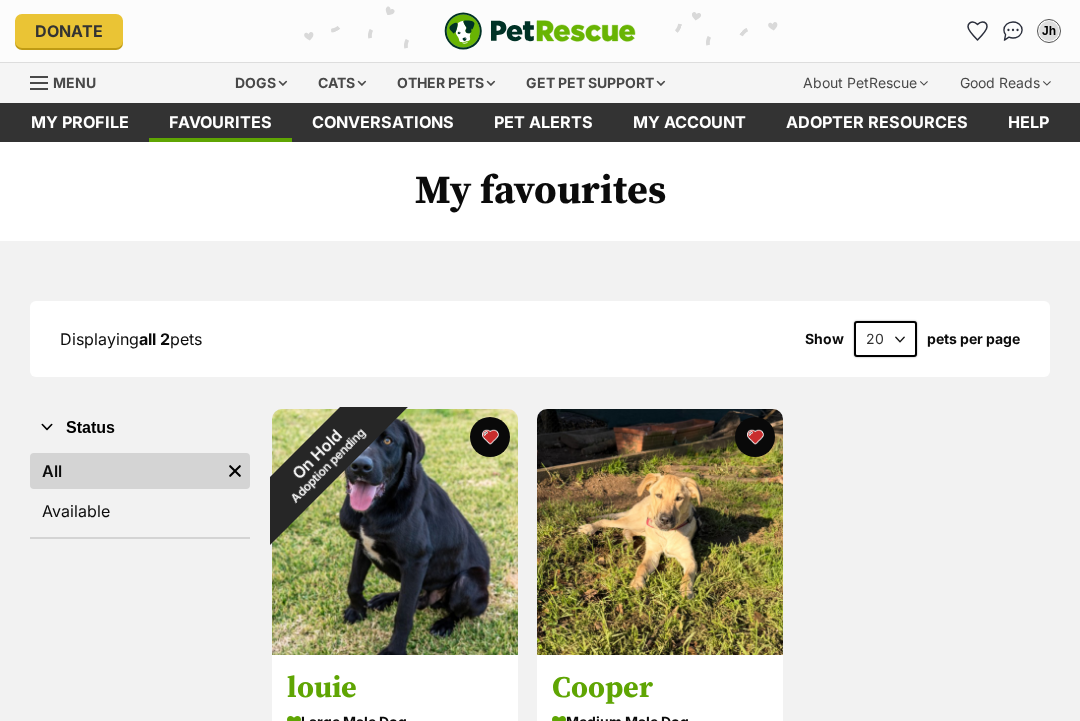 scroll, scrollTop: 1, scrollLeft: 0, axis: vertical 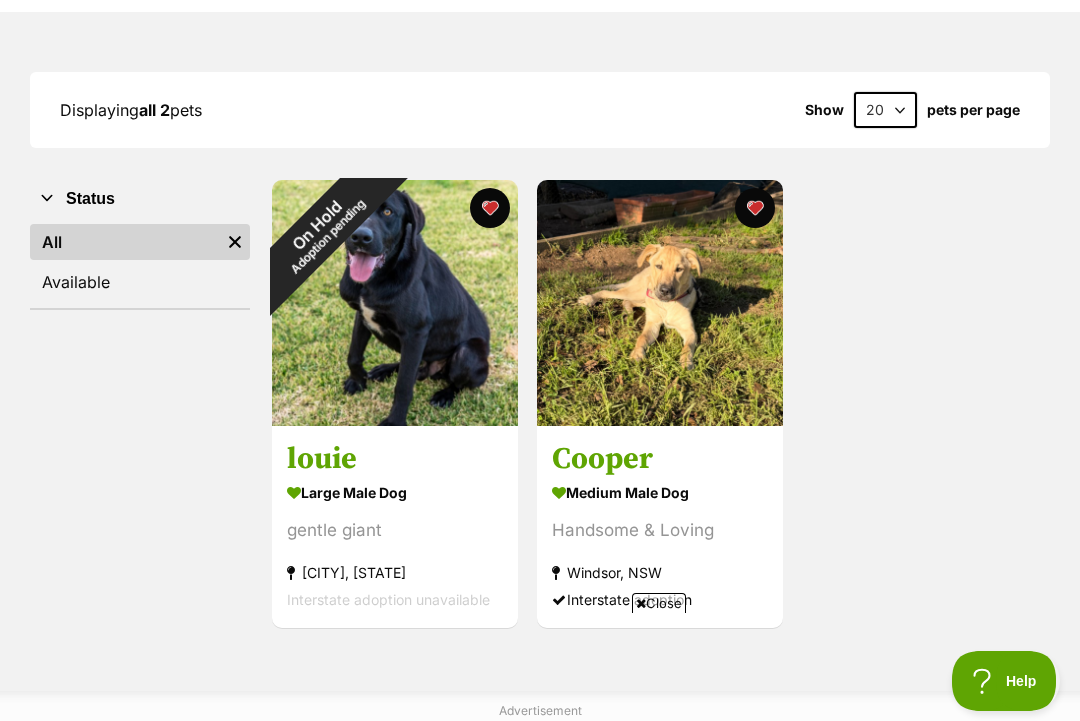click on "Cooper" at bounding box center (660, 460) 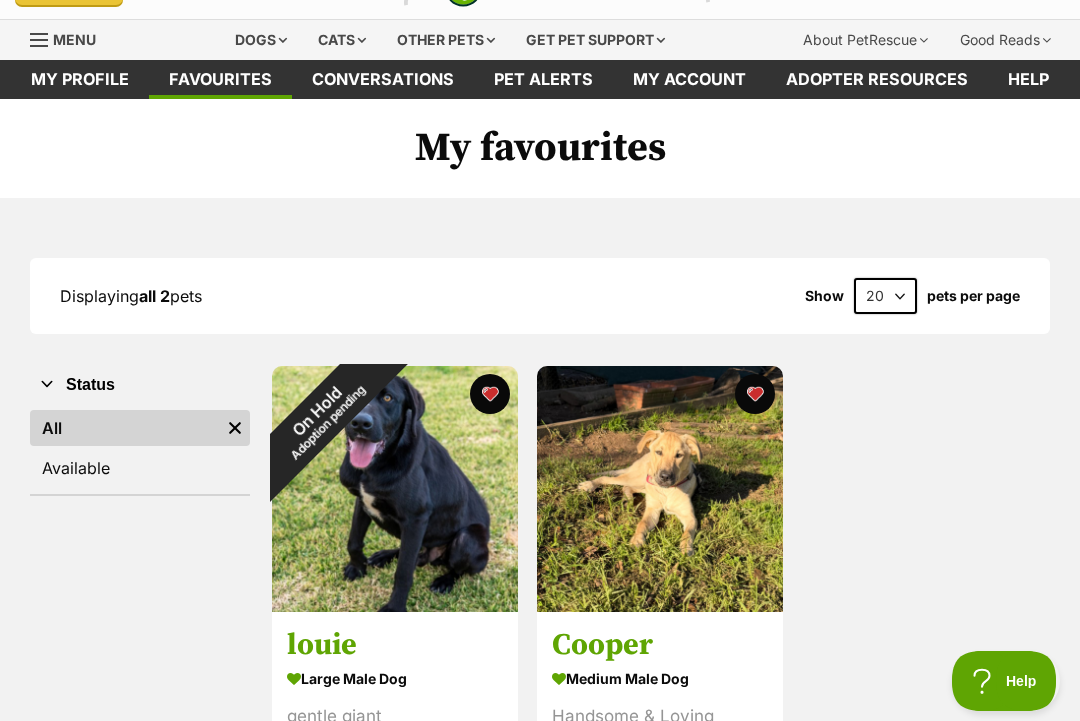 scroll, scrollTop: 0, scrollLeft: 0, axis: both 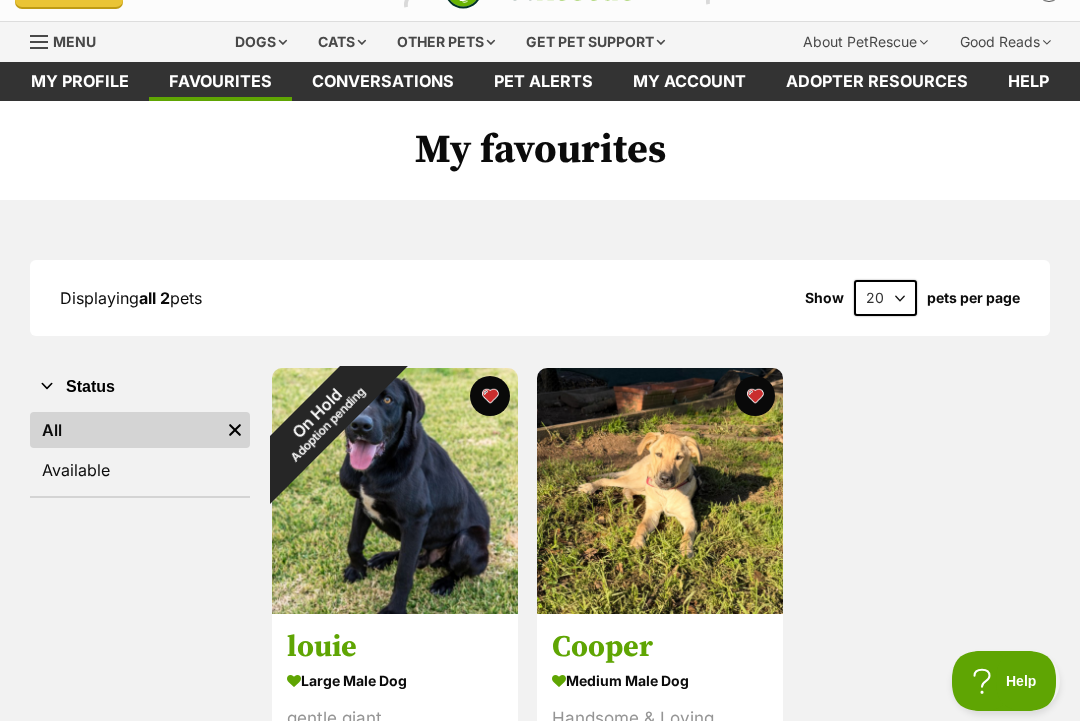 click at bounding box center (47, 386) 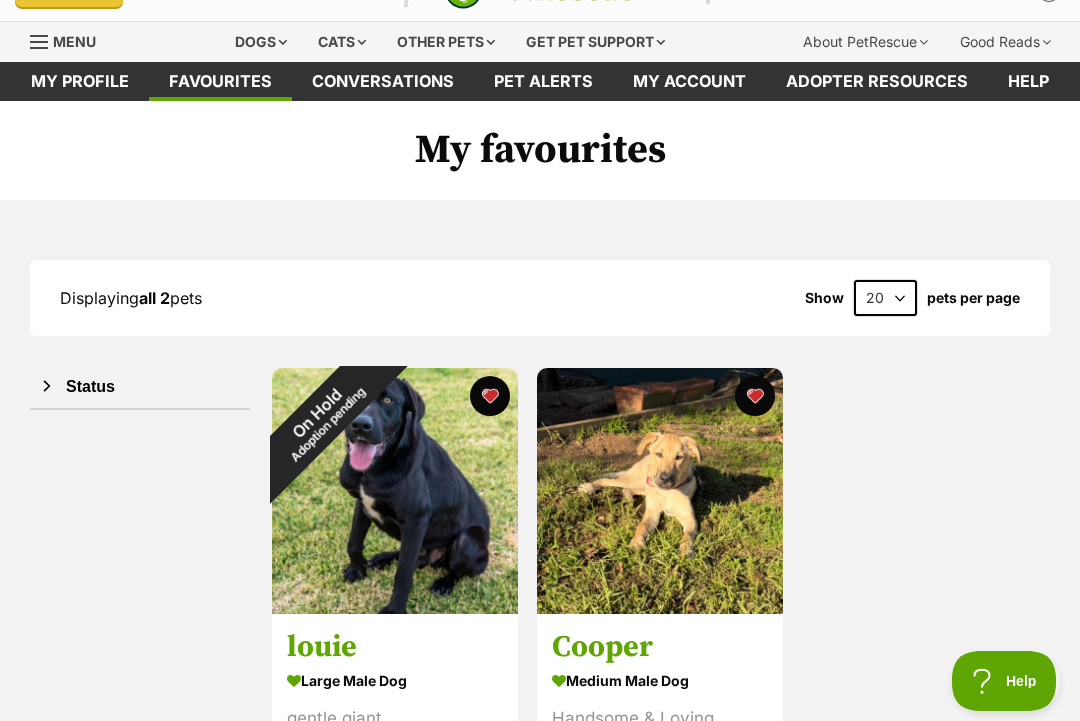 click at bounding box center [47, 386] 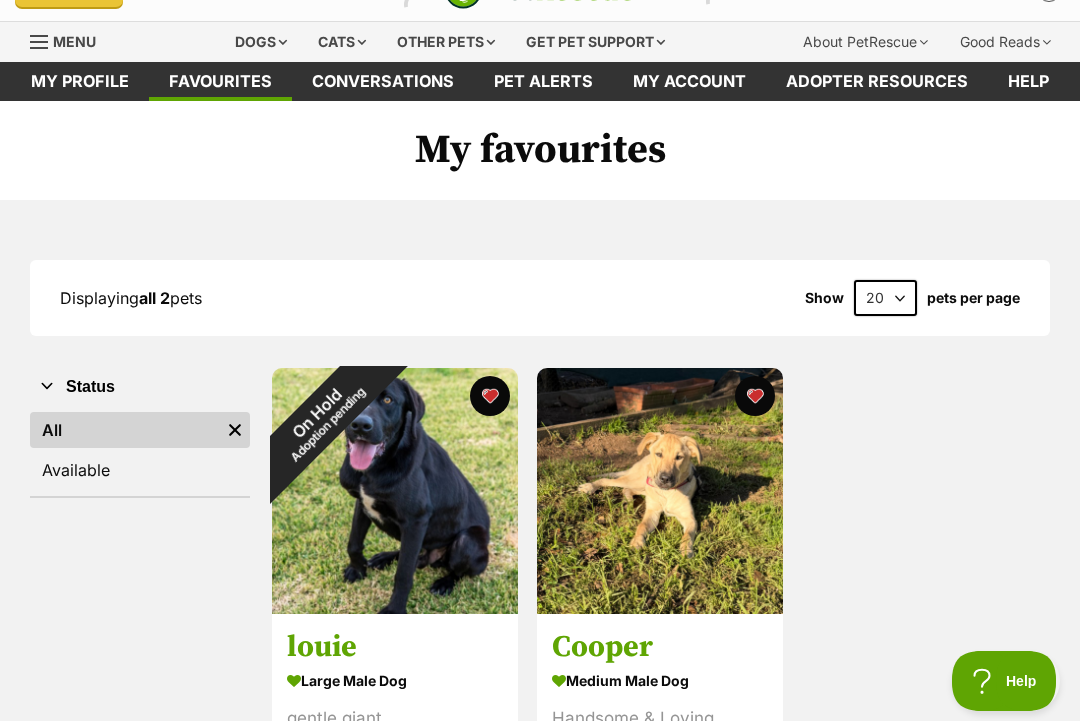 click on "Available" at bounding box center [140, 470] 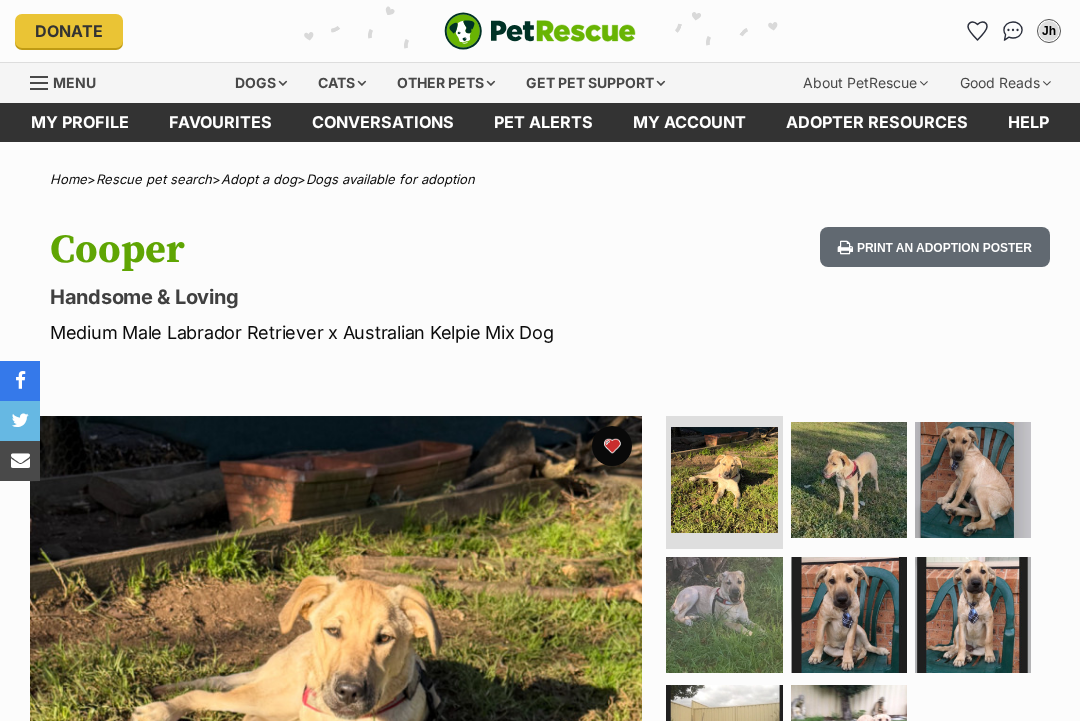scroll, scrollTop: 0, scrollLeft: 0, axis: both 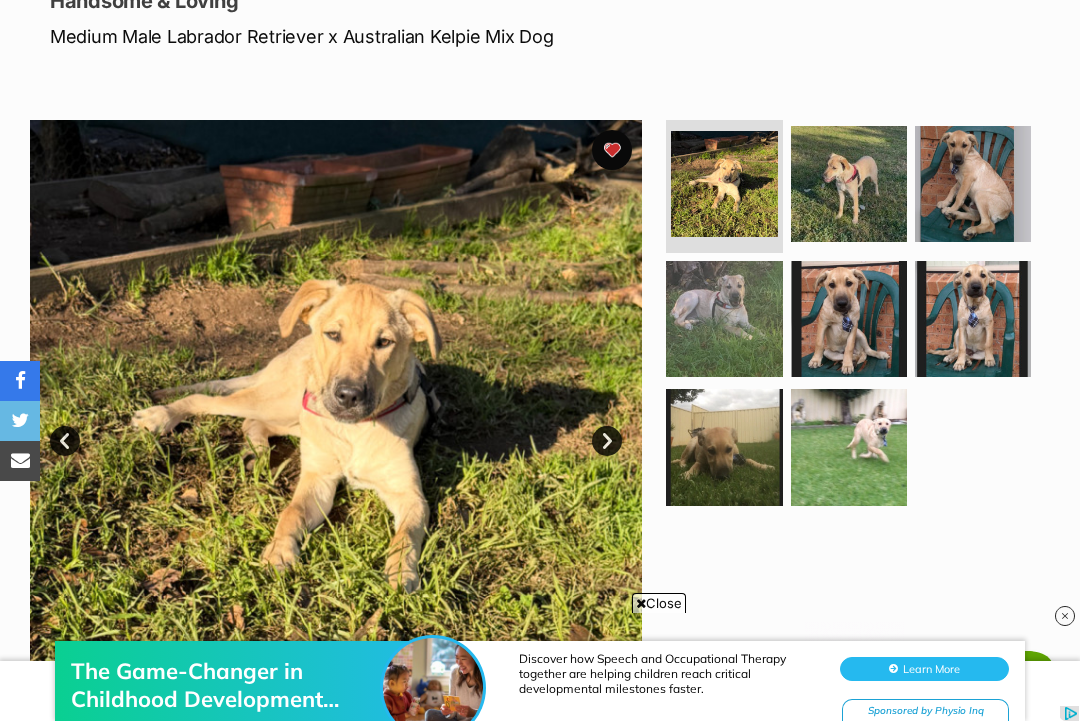 click on "Next" at bounding box center (607, 441) 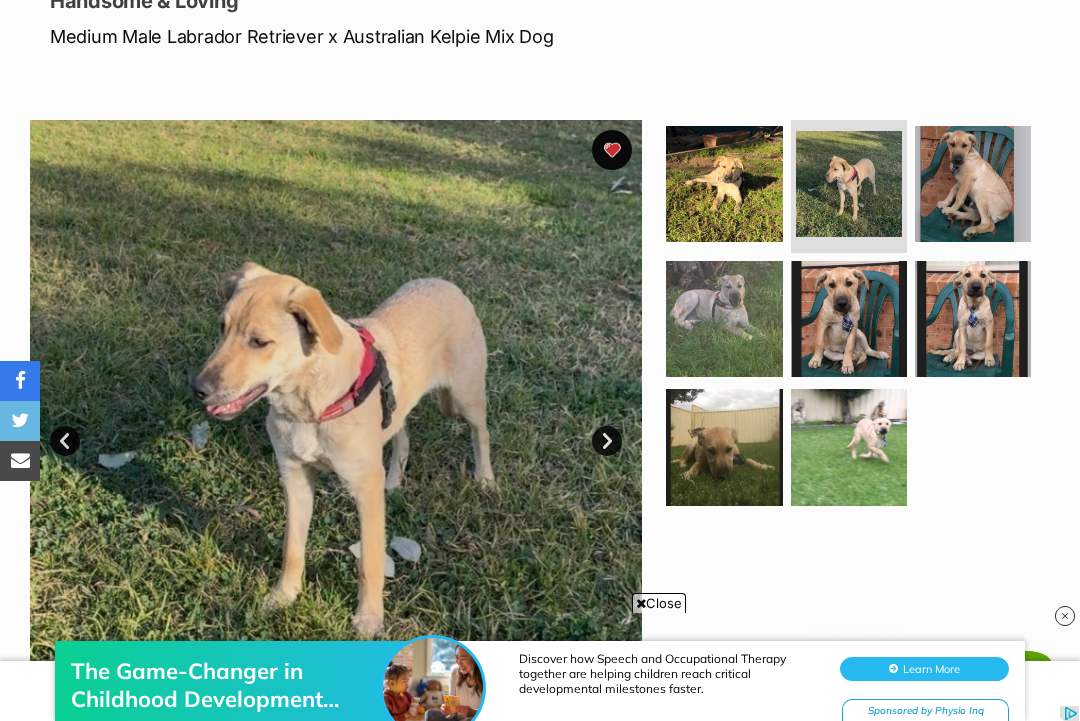 click on "Next" at bounding box center (607, 441) 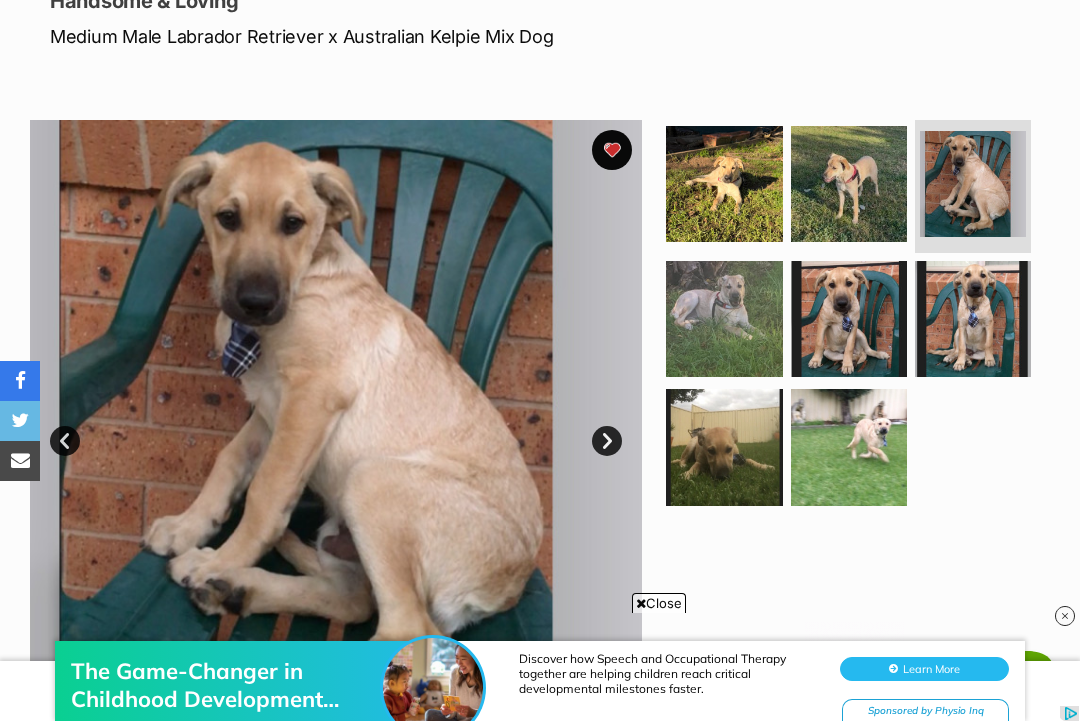 scroll, scrollTop: 0, scrollLeft: 0, axis: both 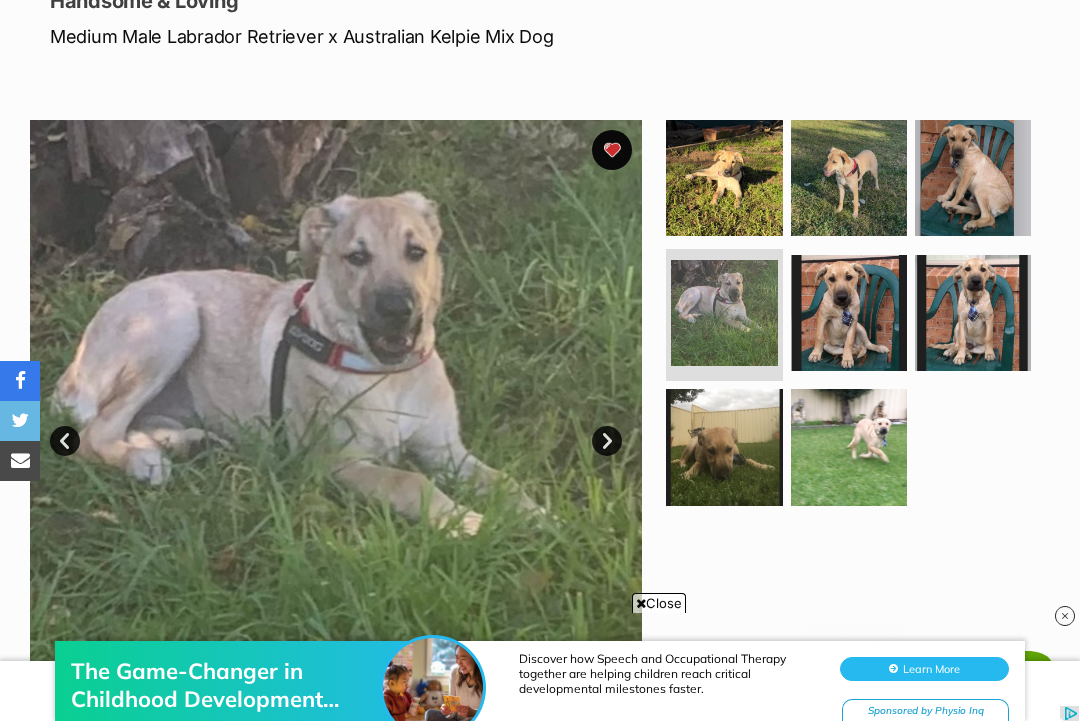 click on "Next" at bounding box center [607, 441] 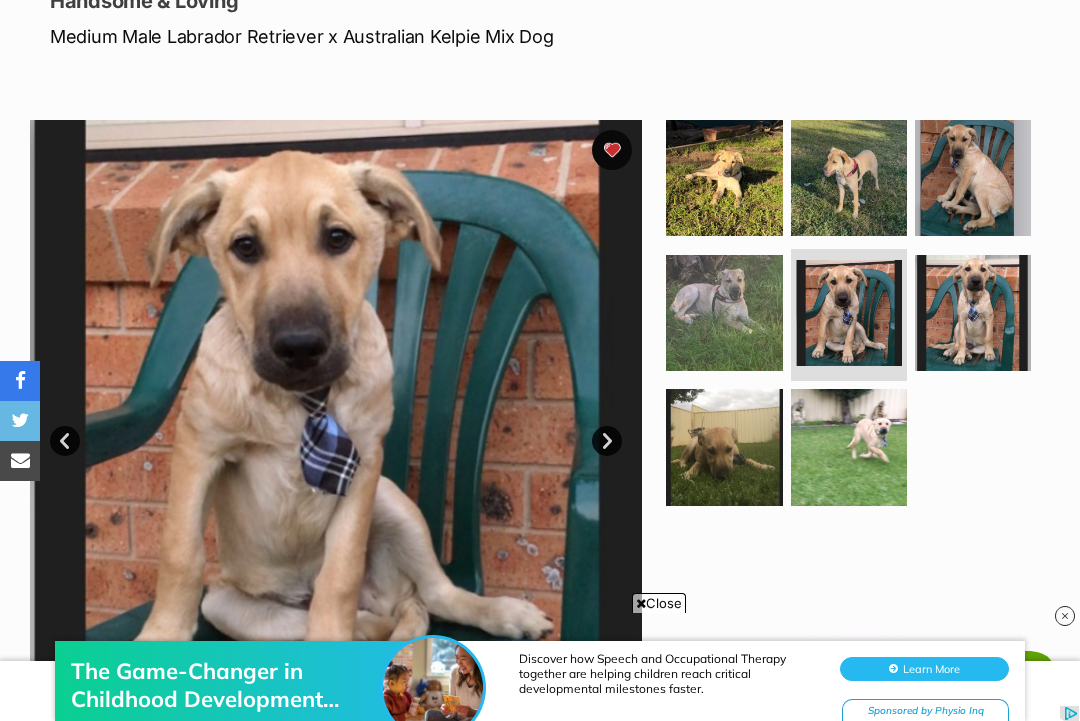 click on "Next" at bounding box center (607, 441) 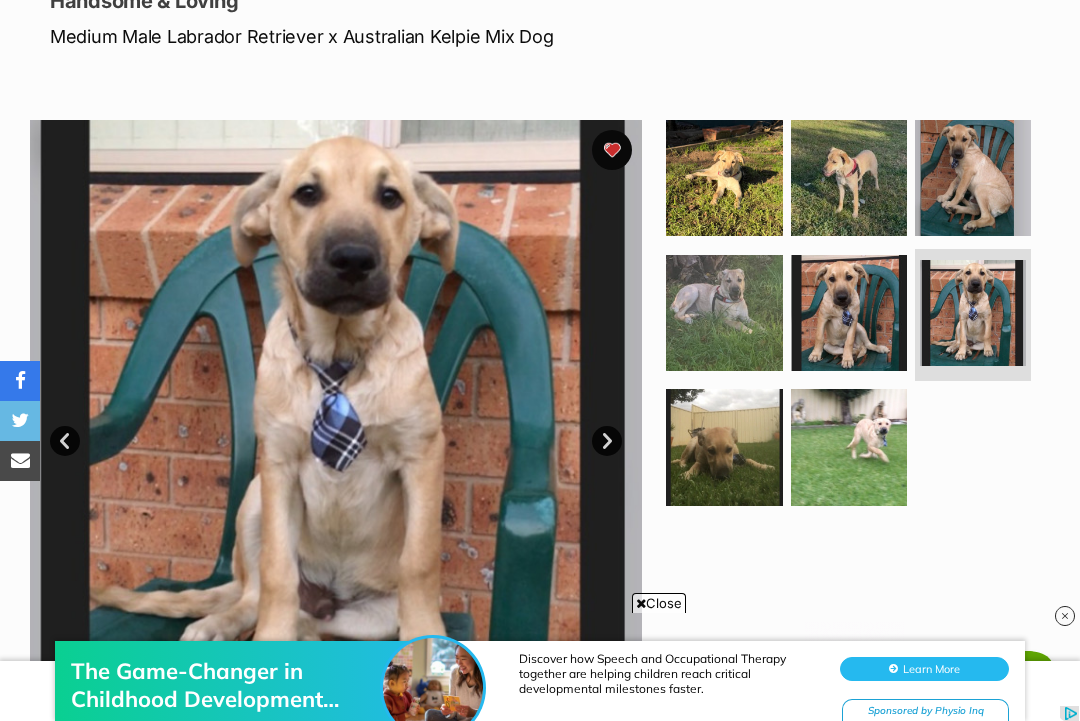 click on "Next" at bounding box center [607, 441] 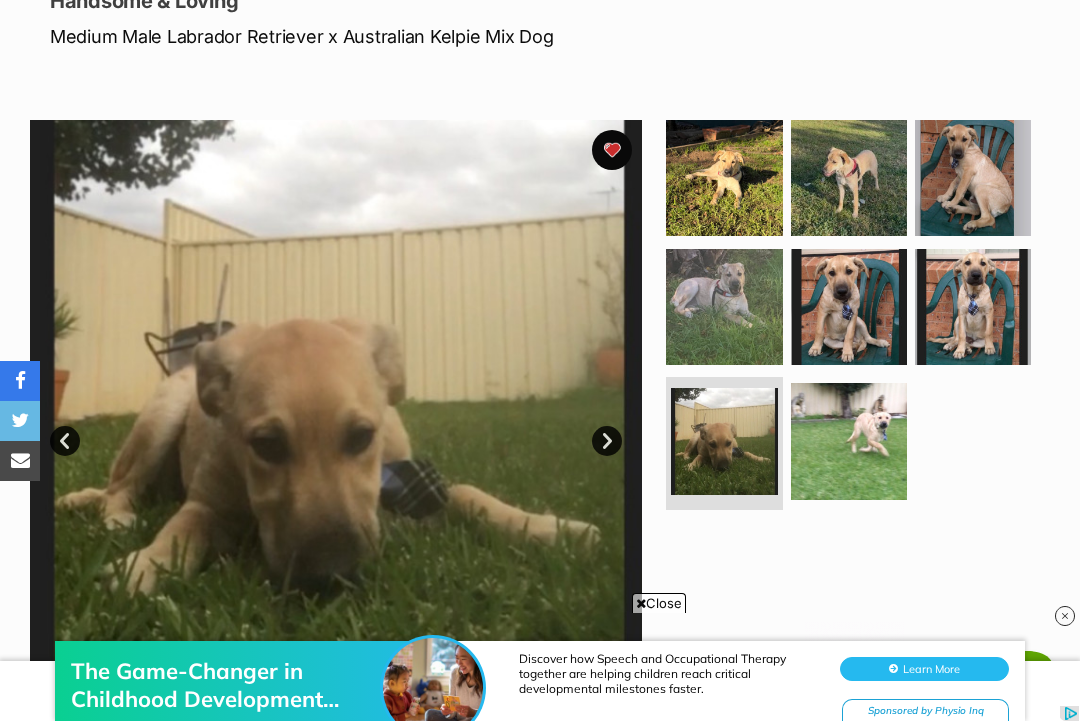 click on "Next" at bounding box center (607, 441) 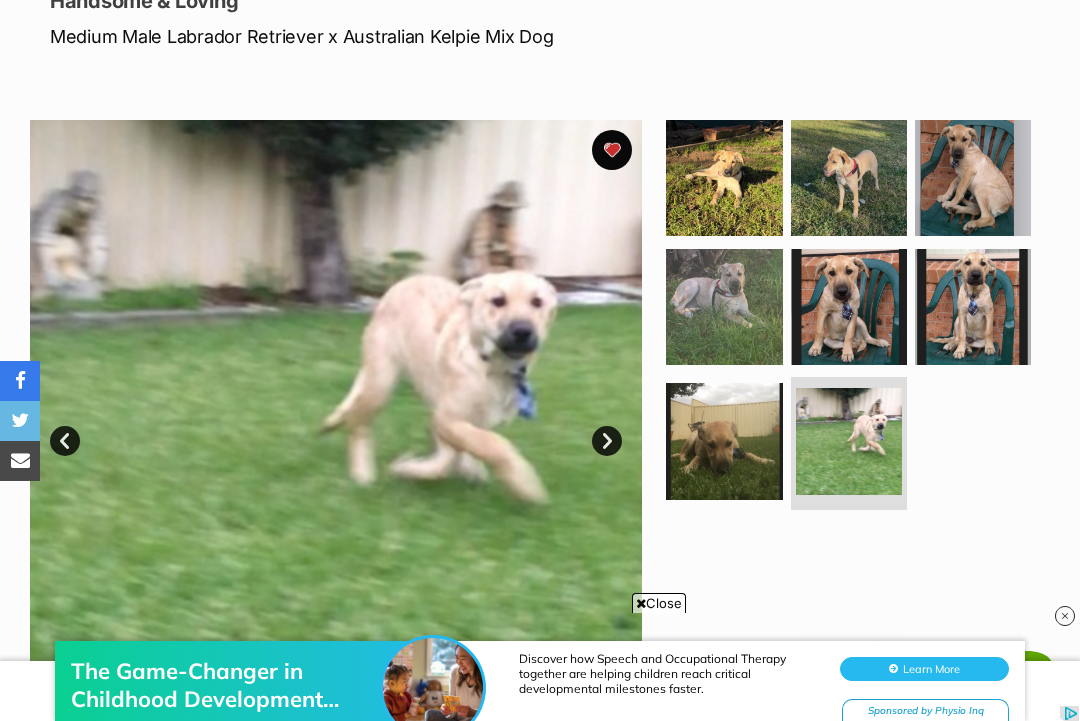 click at bounding box center [336, 426] 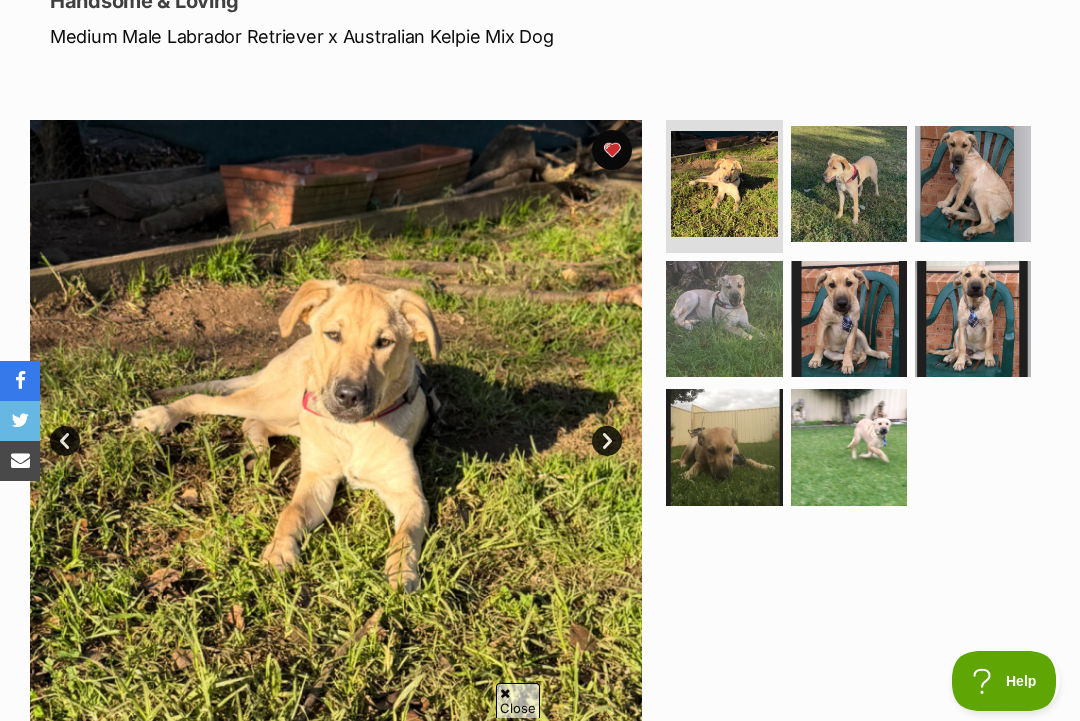 scroll, scrollTop: 0, scrollLeft: 0, axis: both 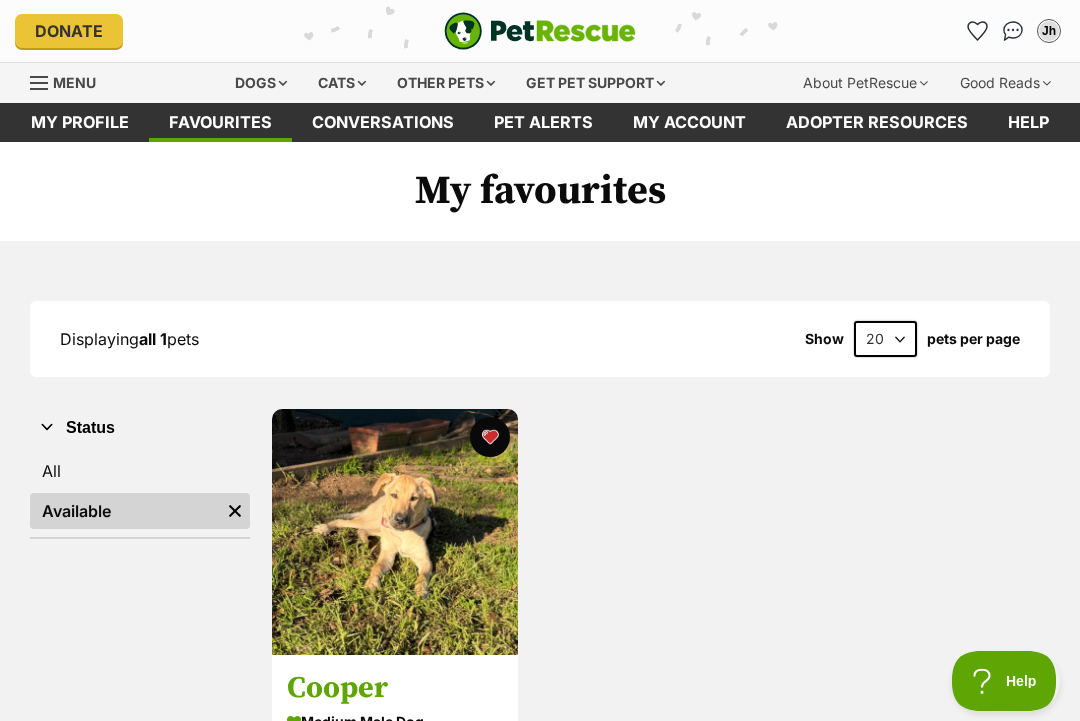 click on "Dogs" at bounding box center (261, 83) 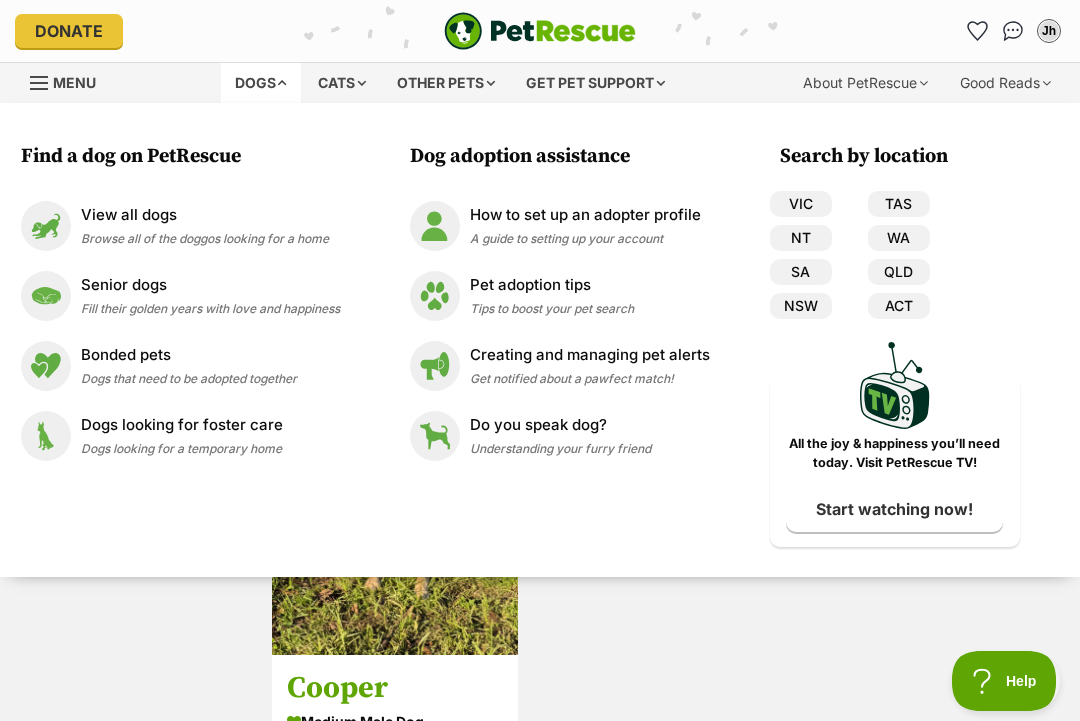 click on "NSW" at bounding box center (801, 306) 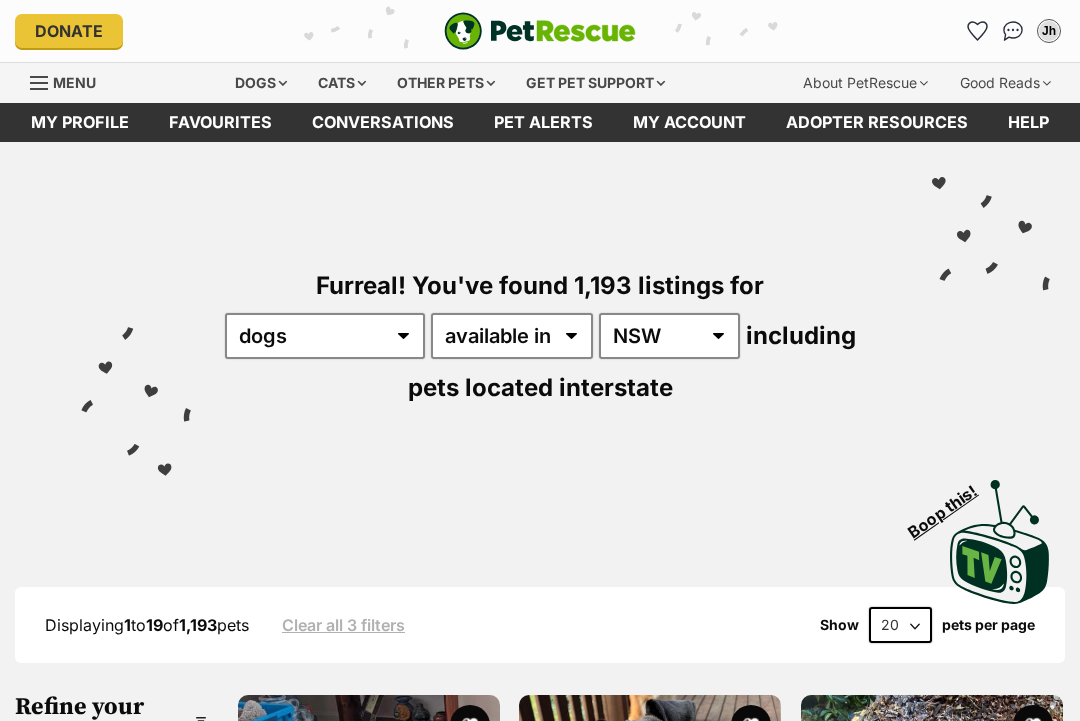 scroll, scrollTop: 0, scrollLeft: 0, axis: both 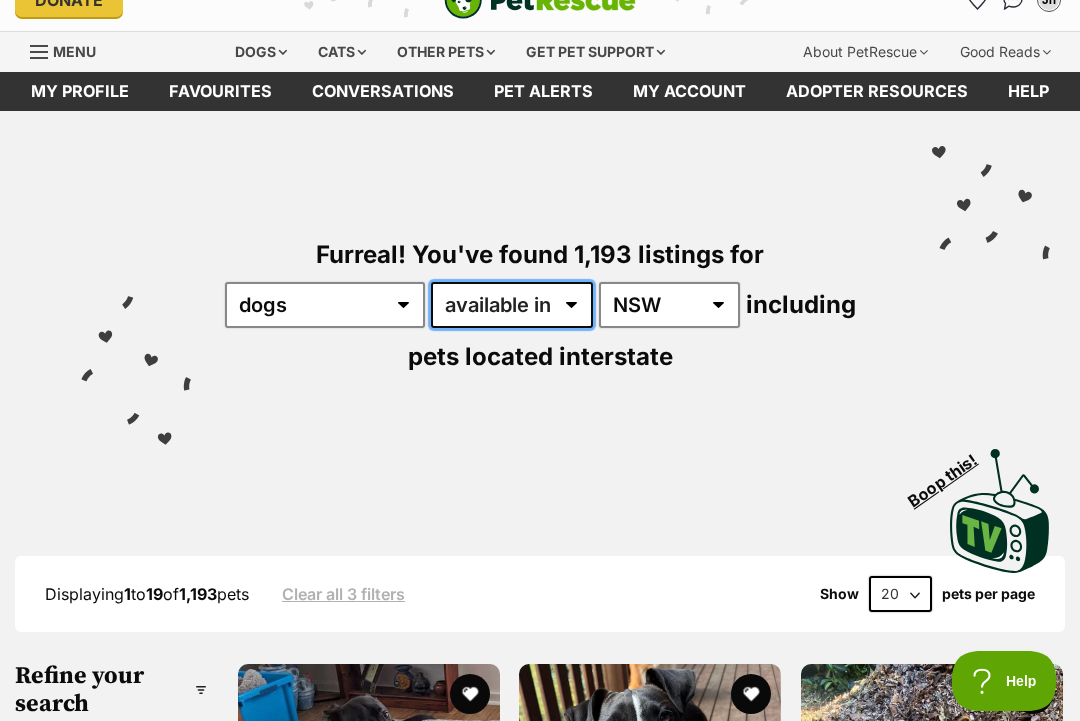 click on "available in
located in" at bounding box center (512, 305) 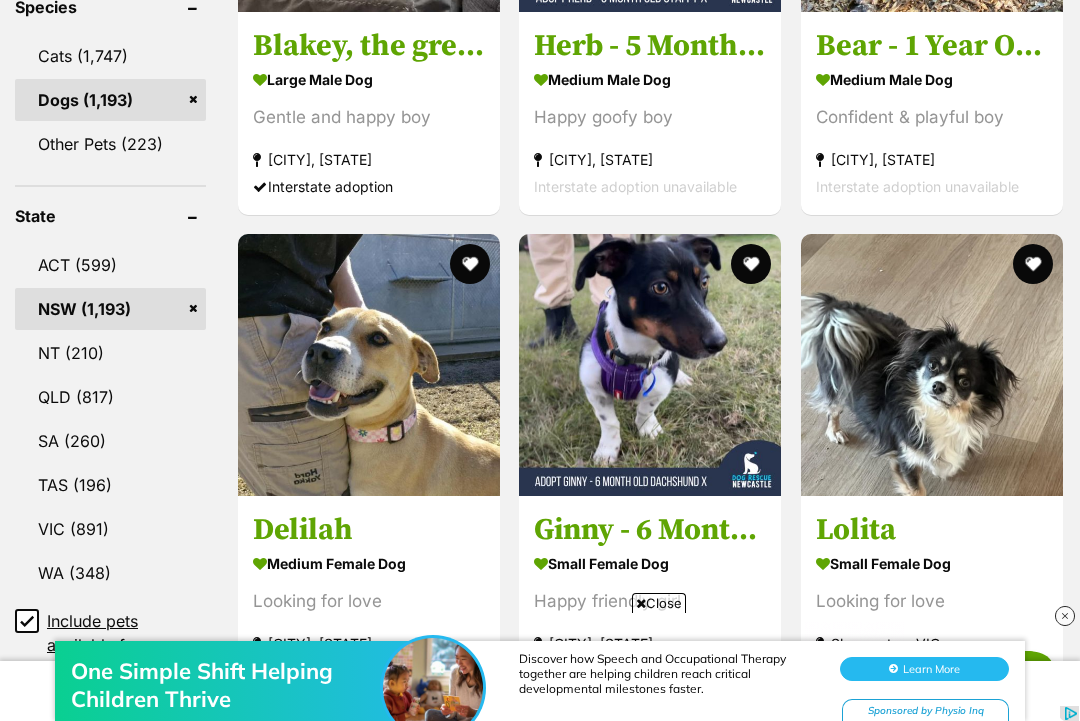 scroll, scrollTop: 983, scrollLeft: 0, axis: vertical 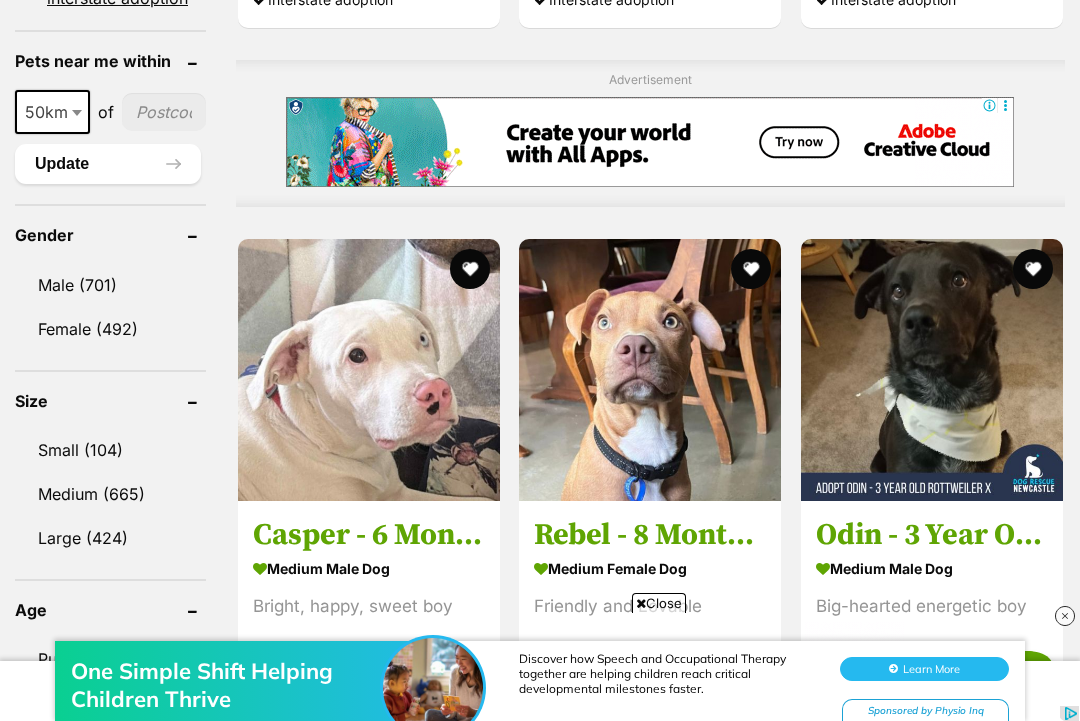 click on "Male (701)" at bounding box center [110, 285] 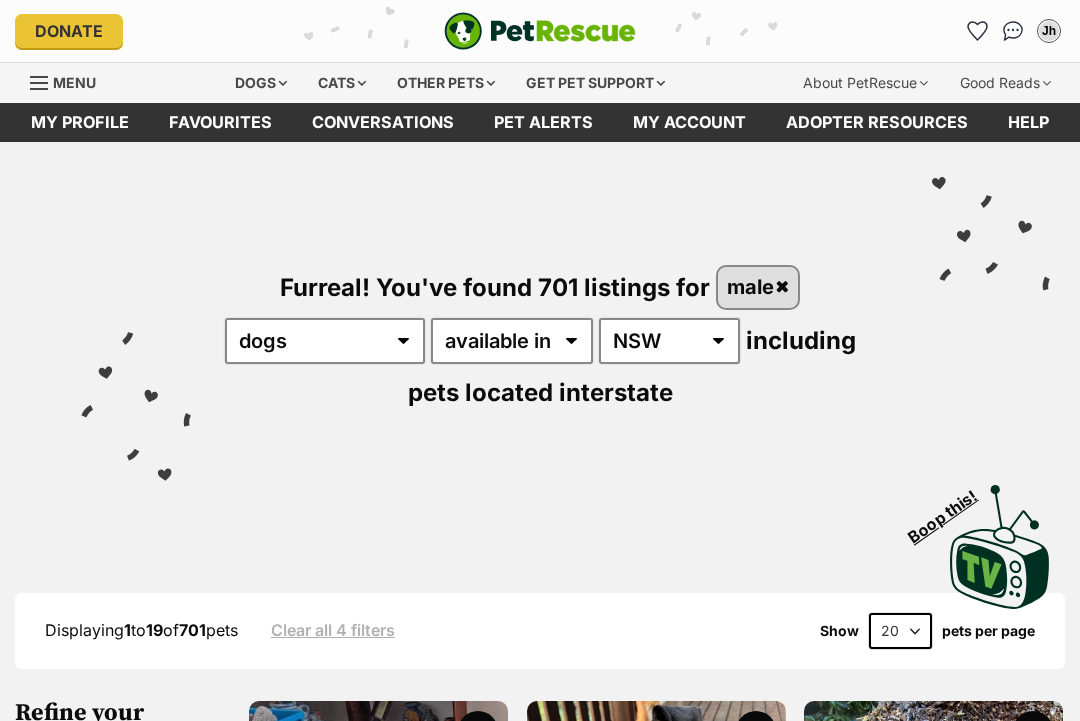 scroll, scrollTop: 88, scrollLeft: 0, axis: vertical 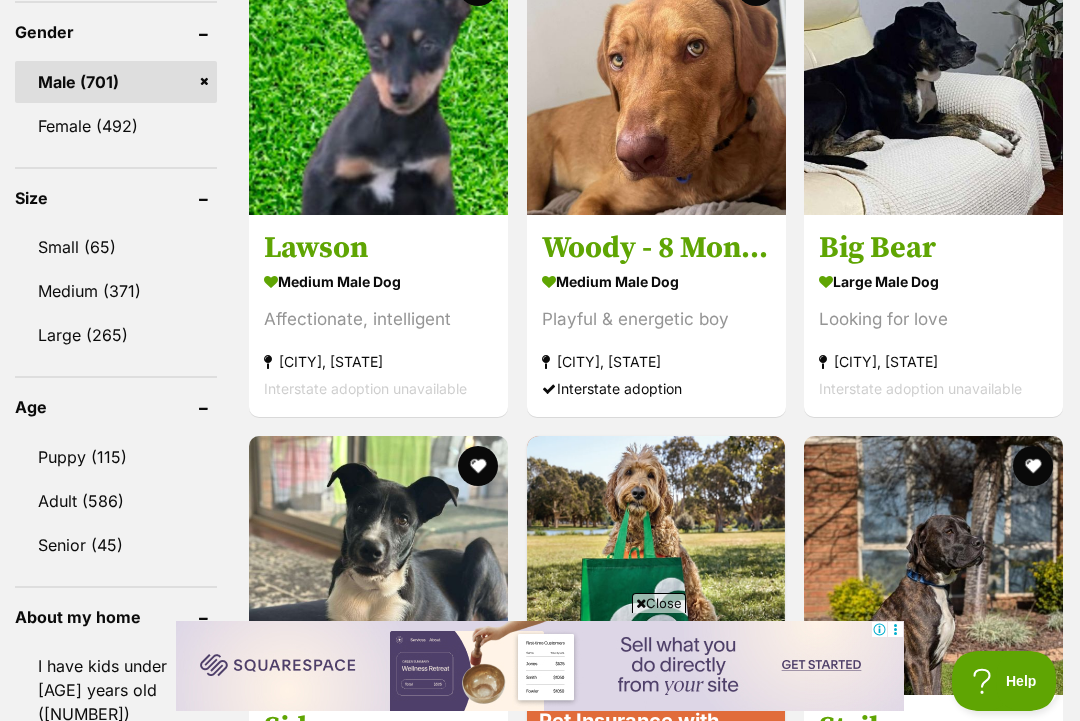 click on "Puppy (115)" at bounding box center [116, 457] 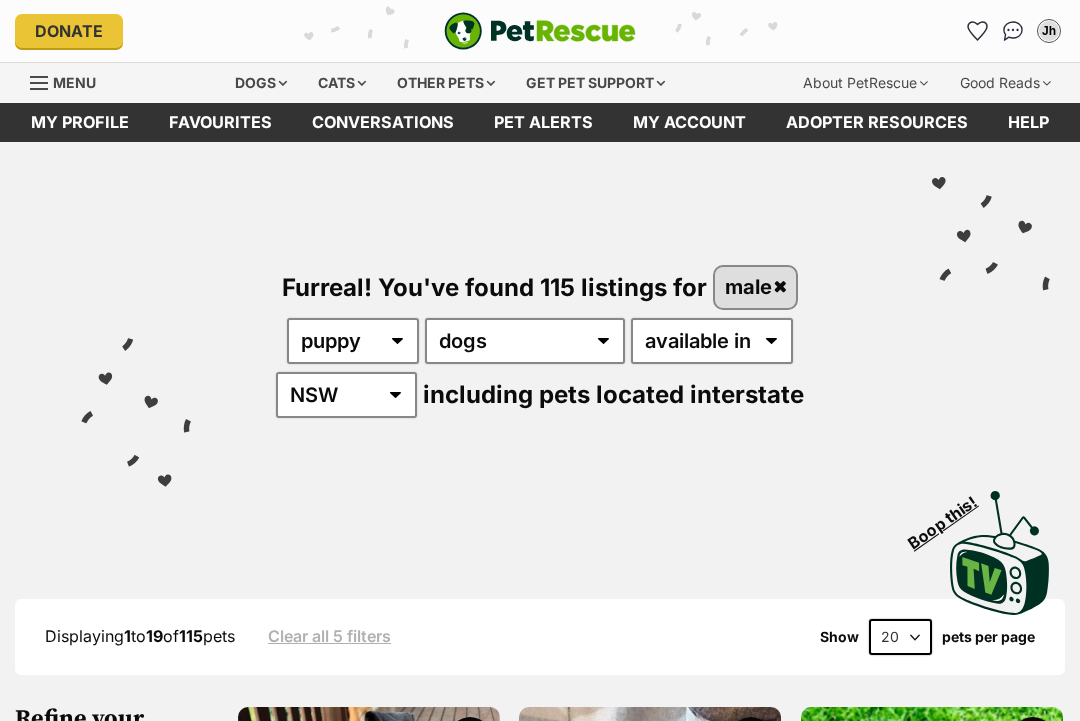 scroll, scrollTop: 126, scrollLeft: 0, axis: vertical 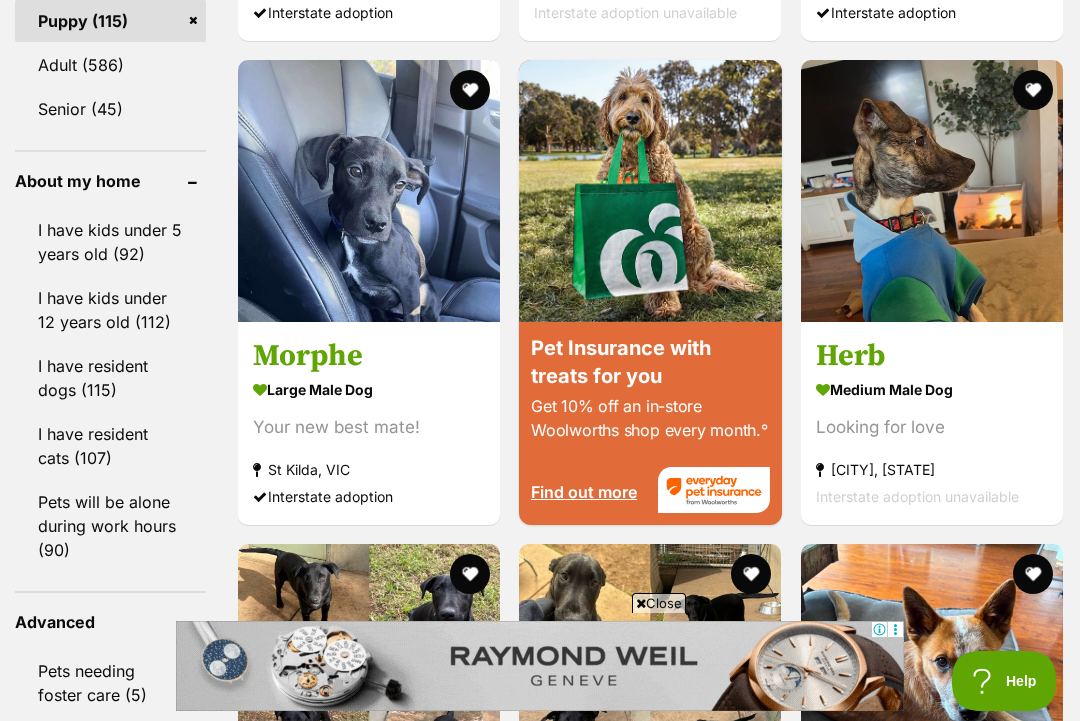 click on "I have kids under 12 years old (112)" at bounding box center [110, 310] 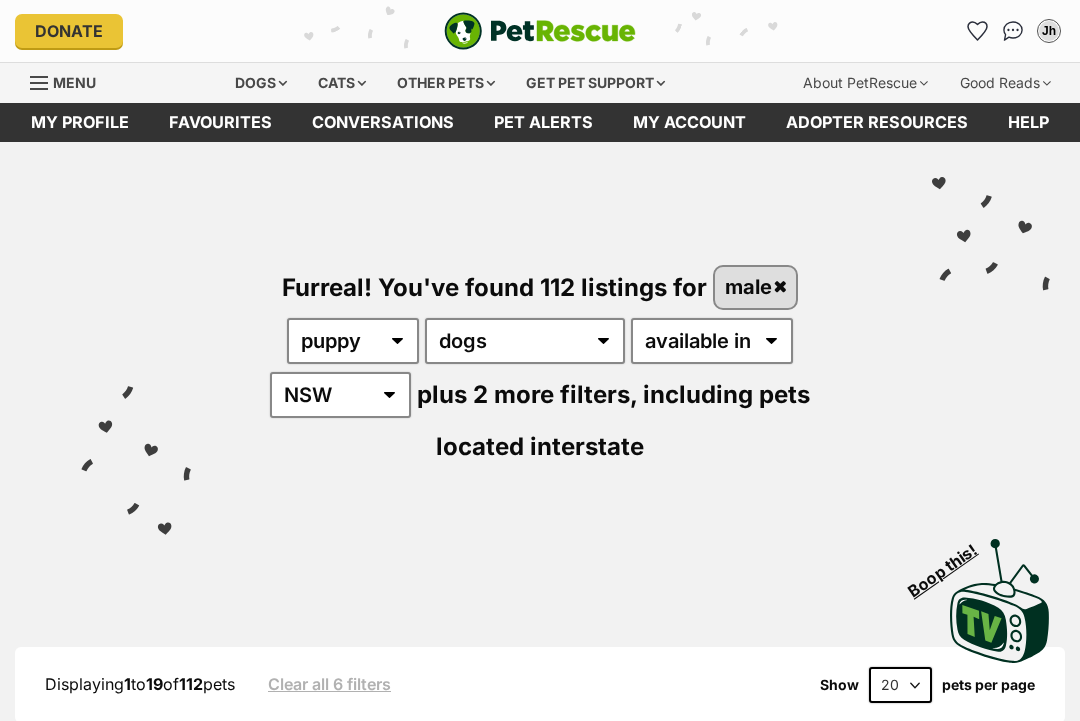 scroll, scrollTop: 0, scrollLeft: 0, axis: both 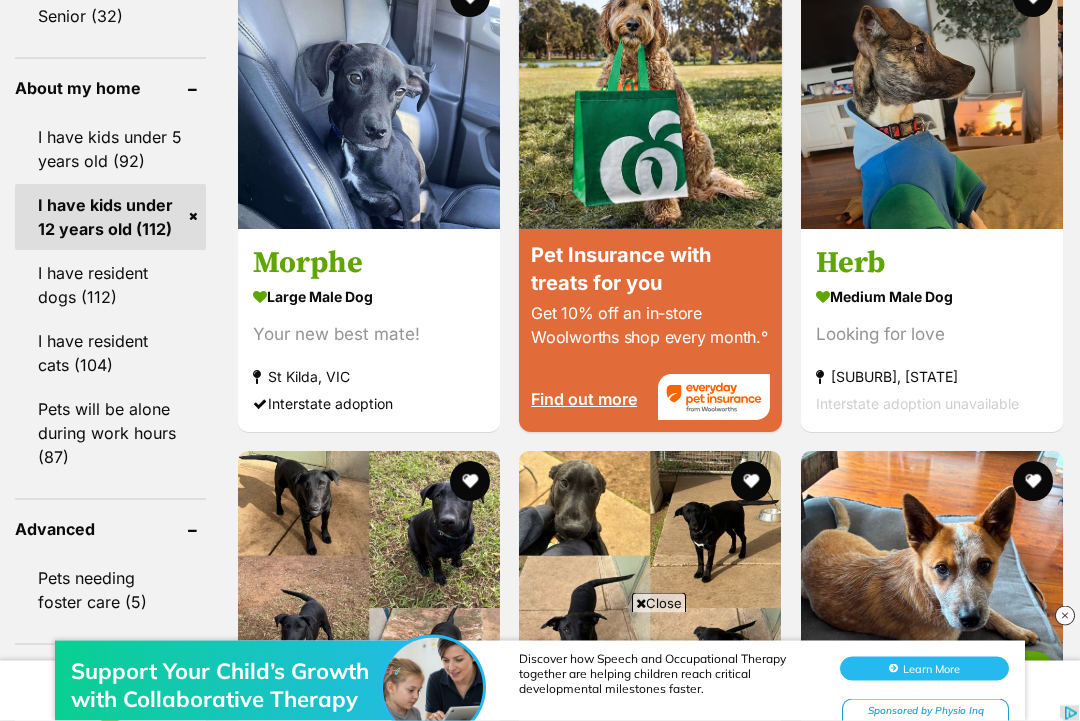 click on "I have resident dogs (112)" at bounding box center (110, 286) 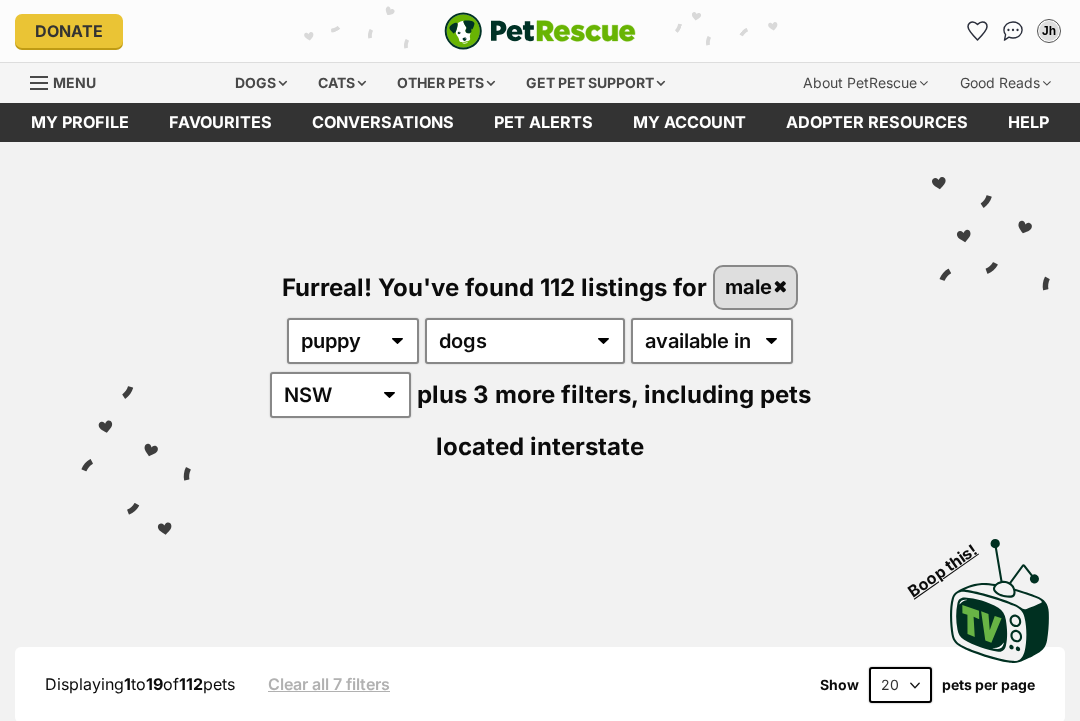 scroll, scrollTop: 0, scrollLeft: 0, axis: both 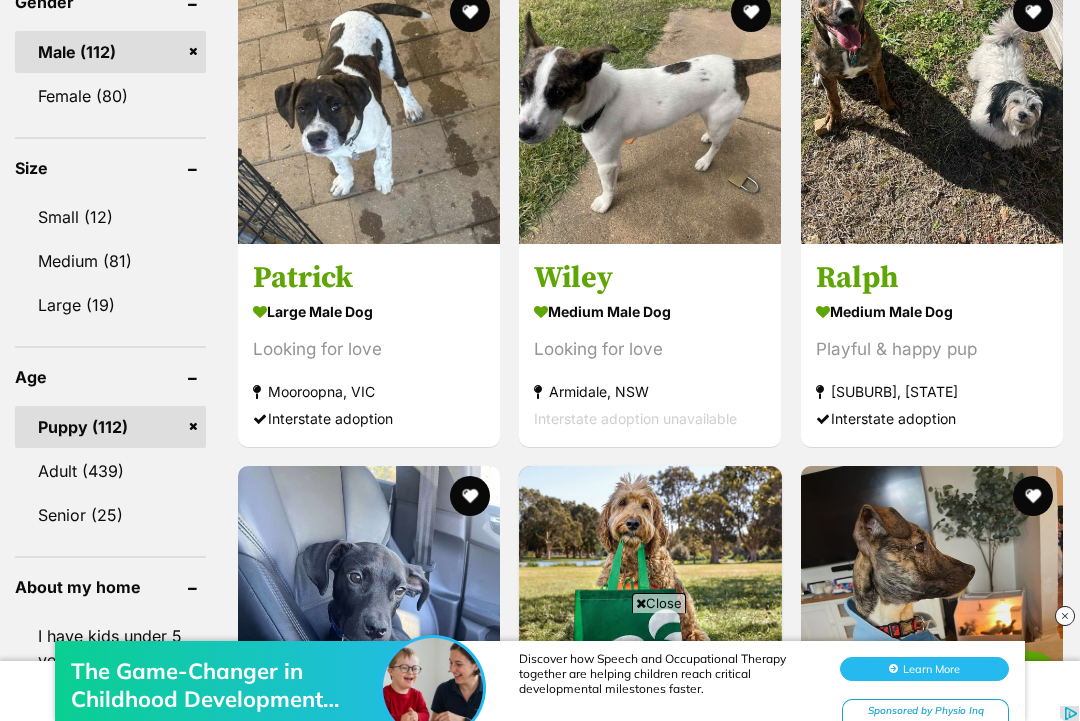 click on "Medium (81)" at bounding box center (110, 261) 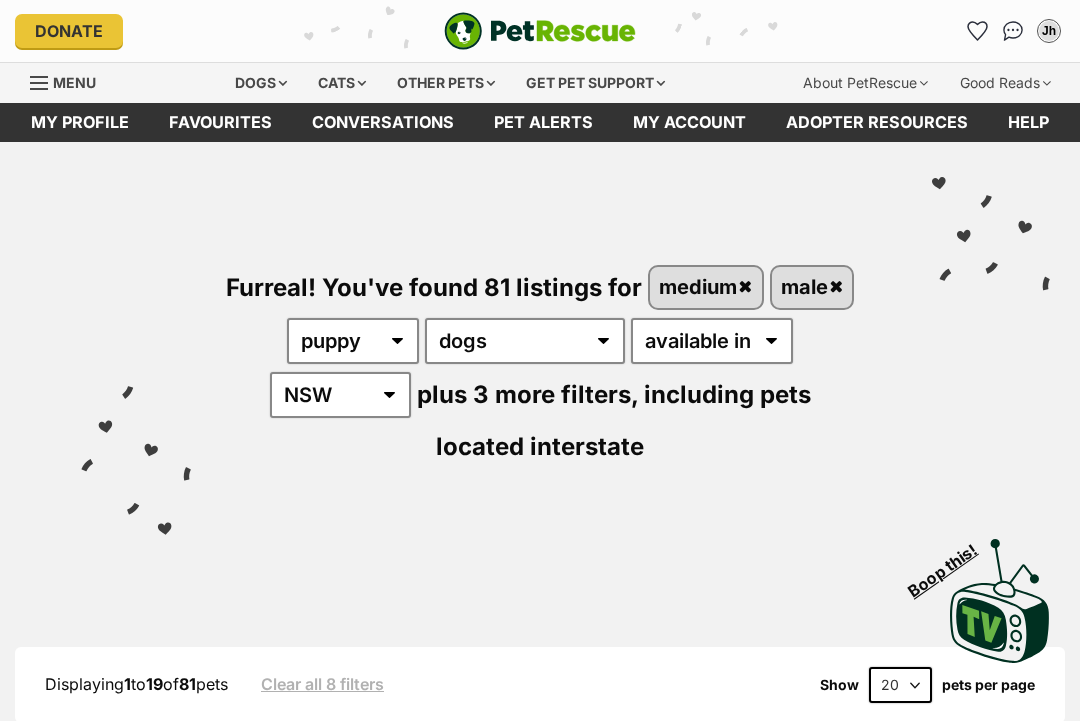 scroll, scrollTop: 0, scrollLeft: 0, axis: both 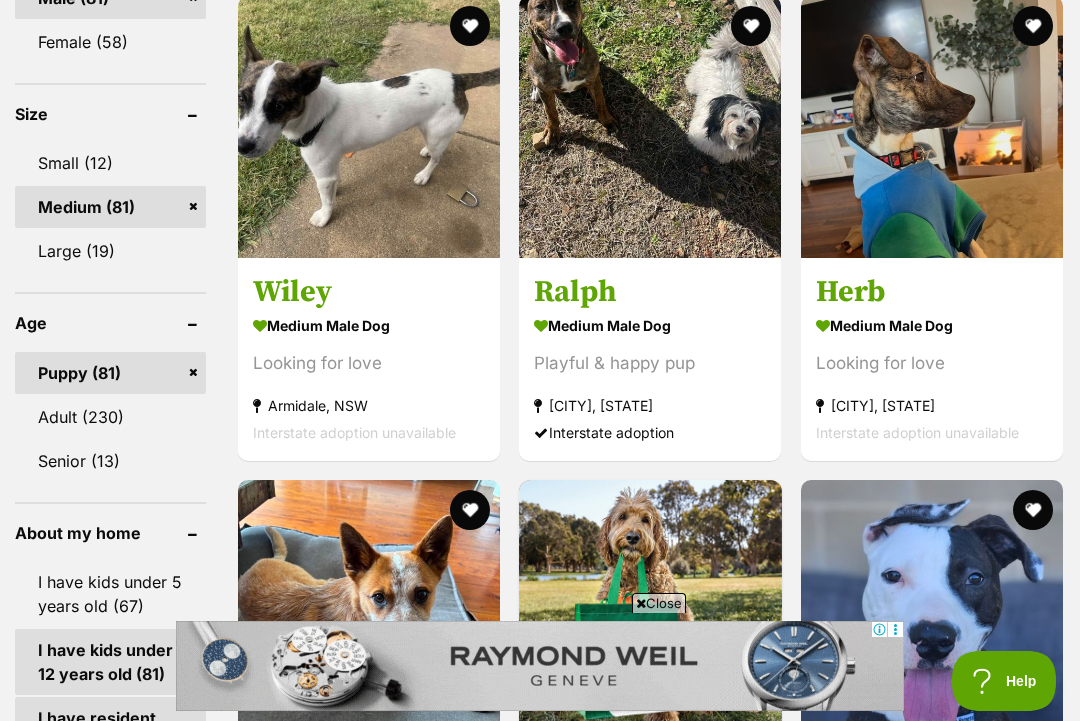 click on "Large (19)" at bounding box center (110, 251) 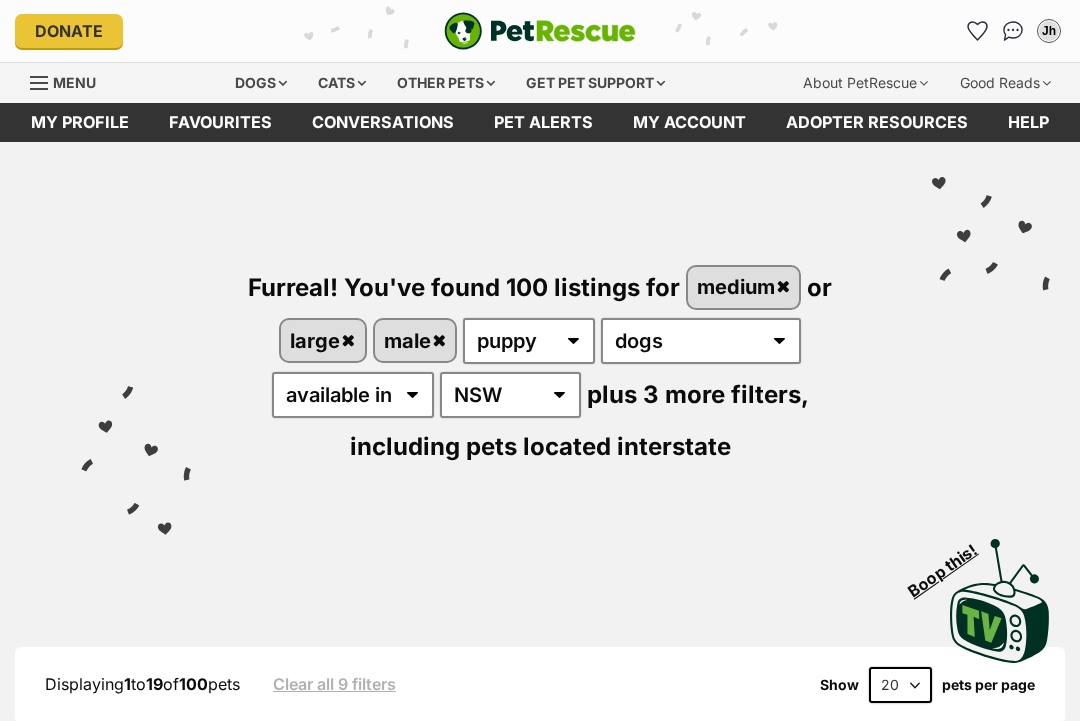 scroll, scrollTop: 0, scrollLeft: 0, axis: both 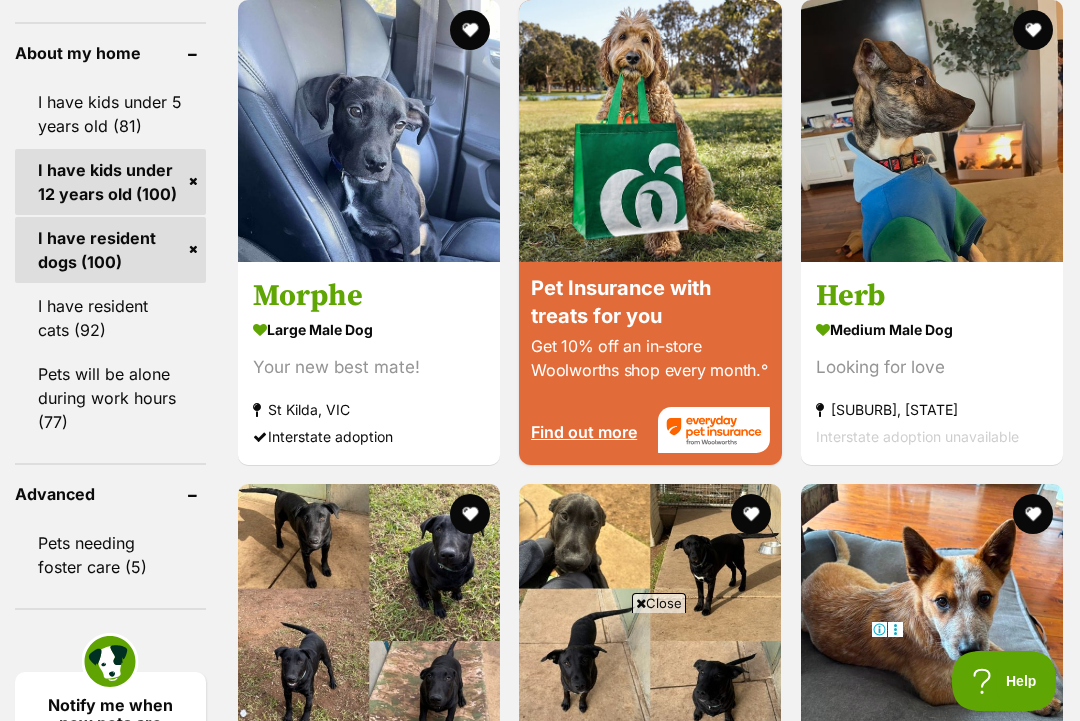 click on "Morphe" at bounding box center (369, 296) 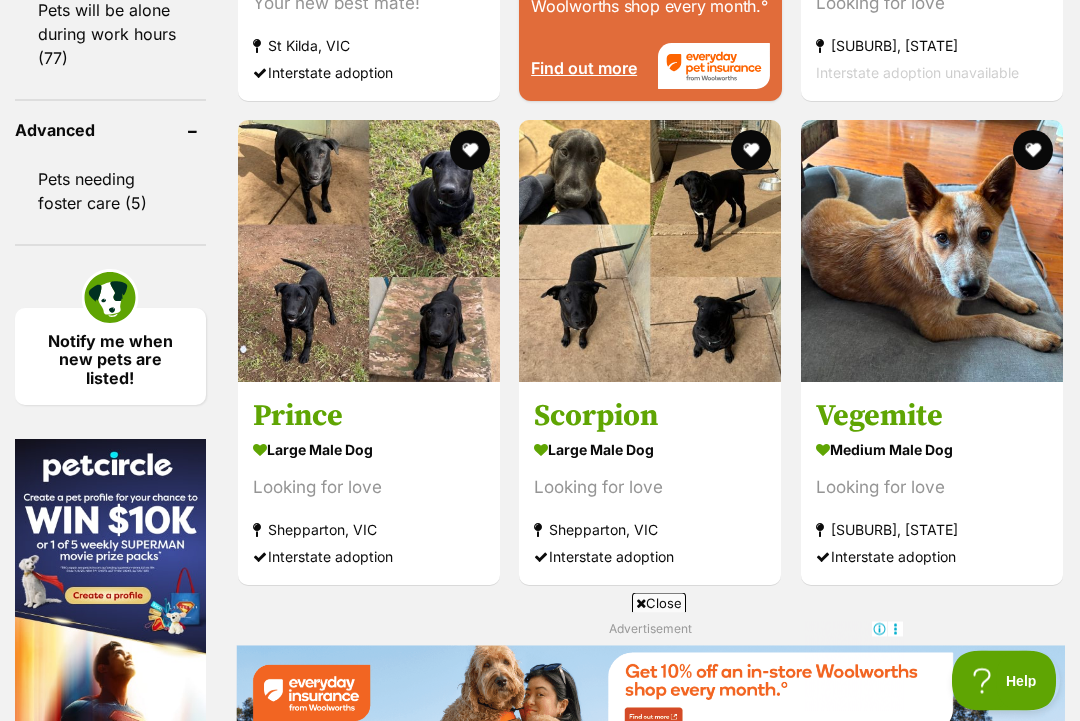 scroll, scrollTop: 2762, scrollLeft: 0, axis: vertical 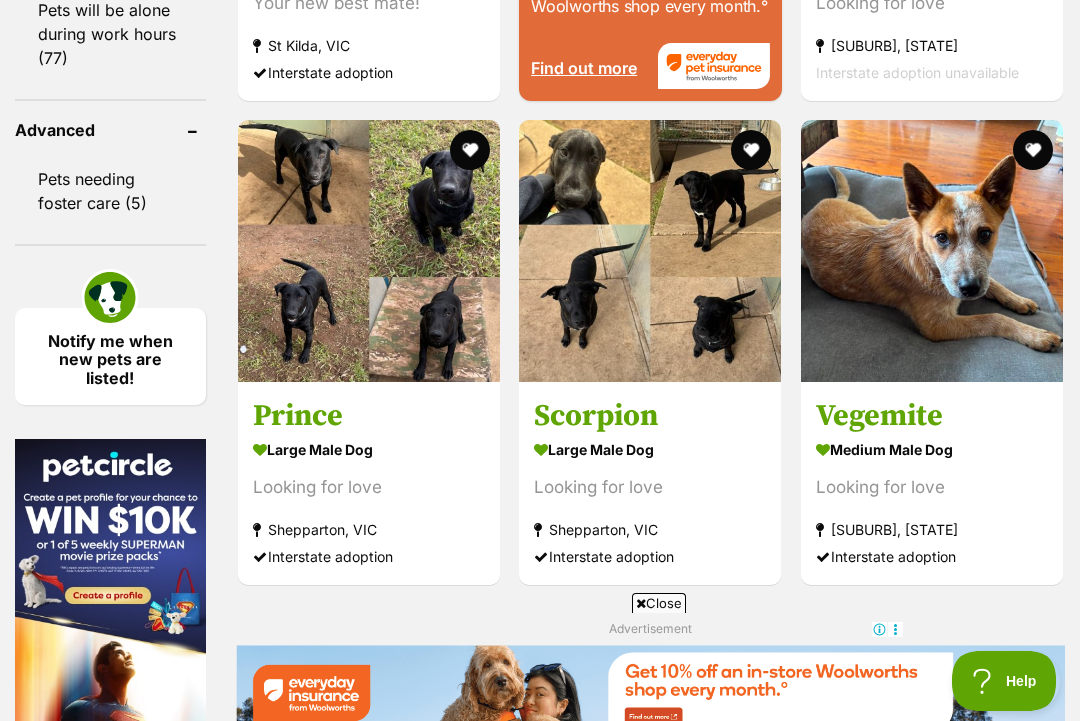 click on "Prince" at bounding box center (369, 416) 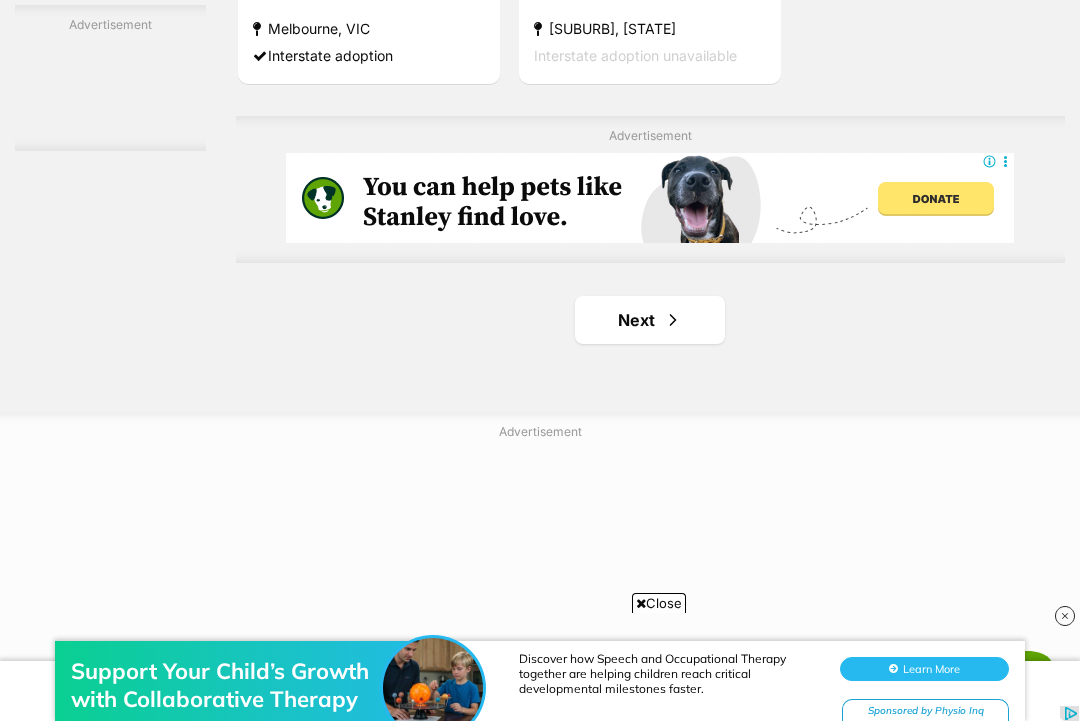 scroll, scrollTop: 4449, scrollLeft: 0, axis: vertical 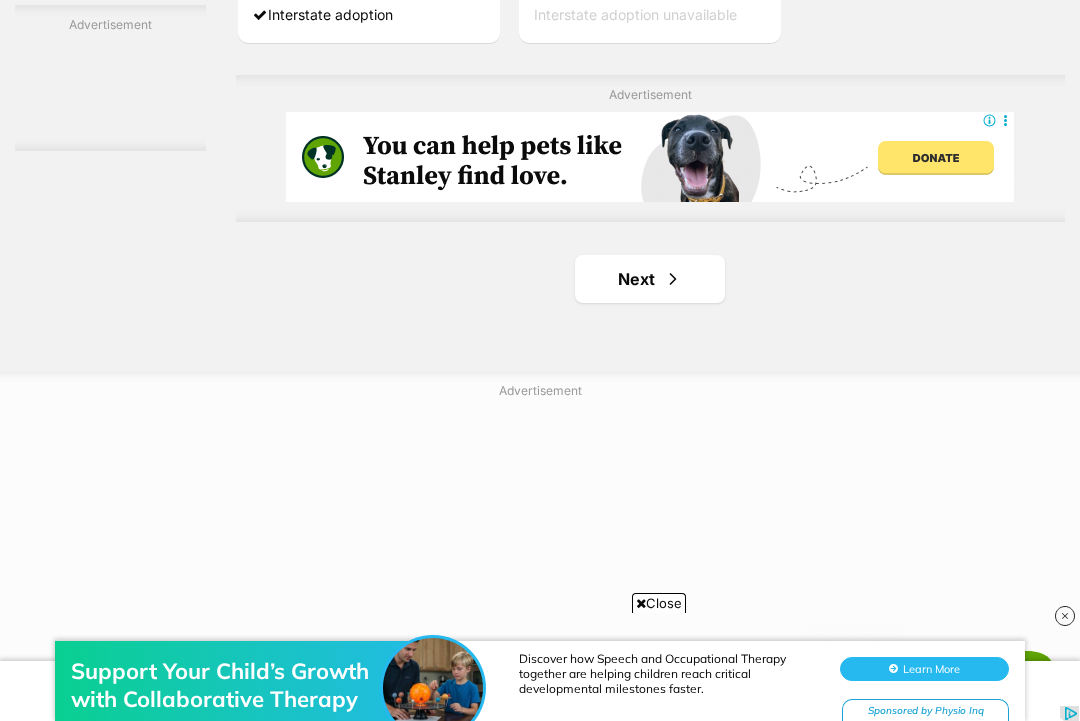 click on "Next" at bounding box center [650, 279] 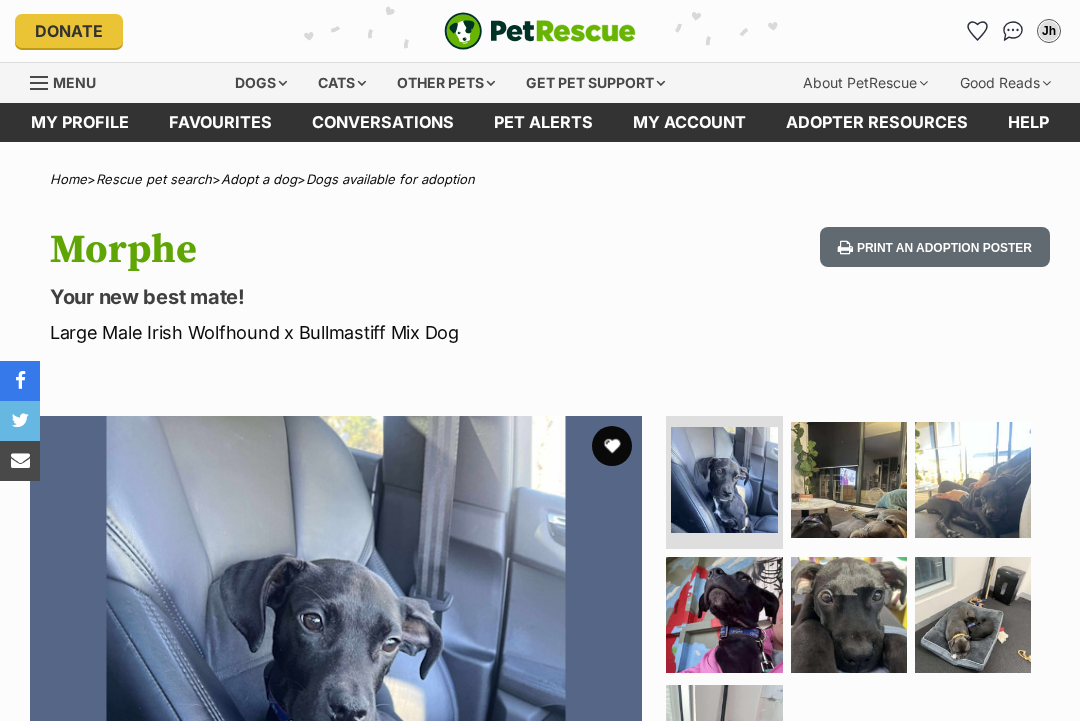 scroll, scrollTop: 7, scrollLeft: 0, axis: vertical 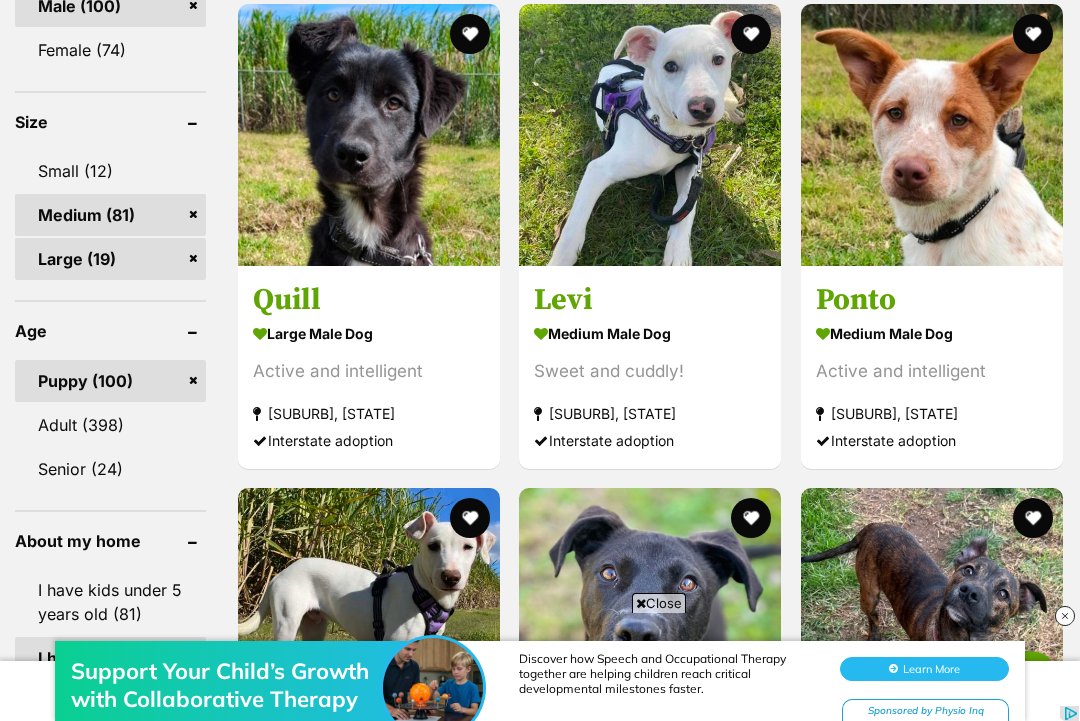 click on "Quill" at bounding box center (369, 300) 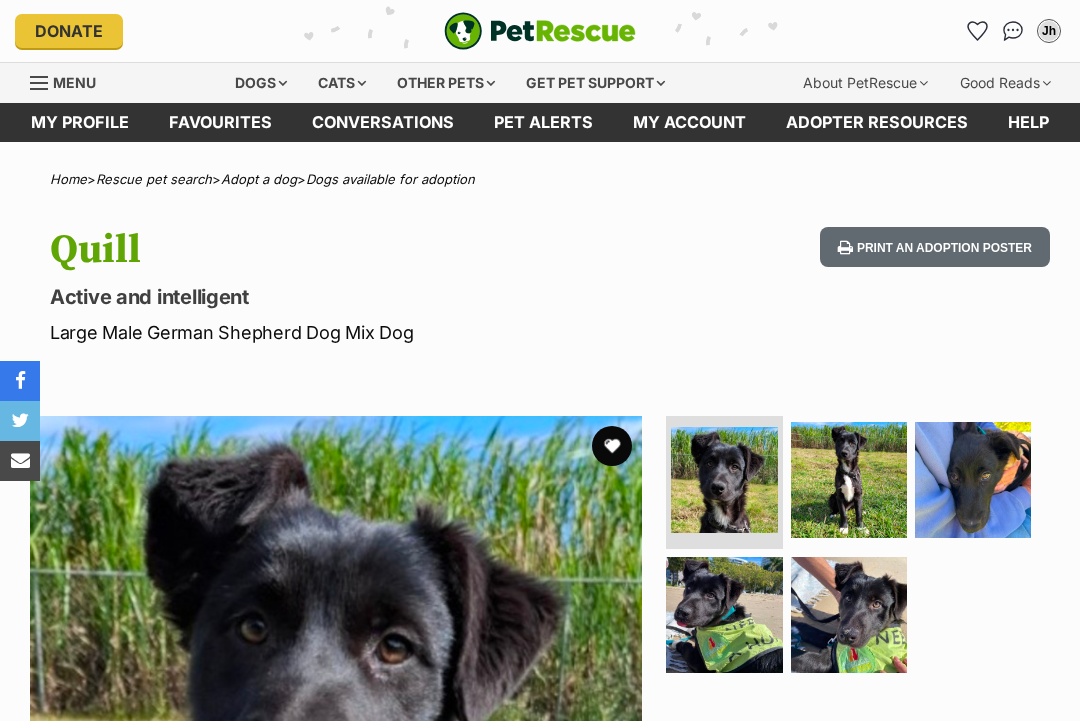 scroll, scrollTop: 189, scrollLeft: 0, axis: vertical 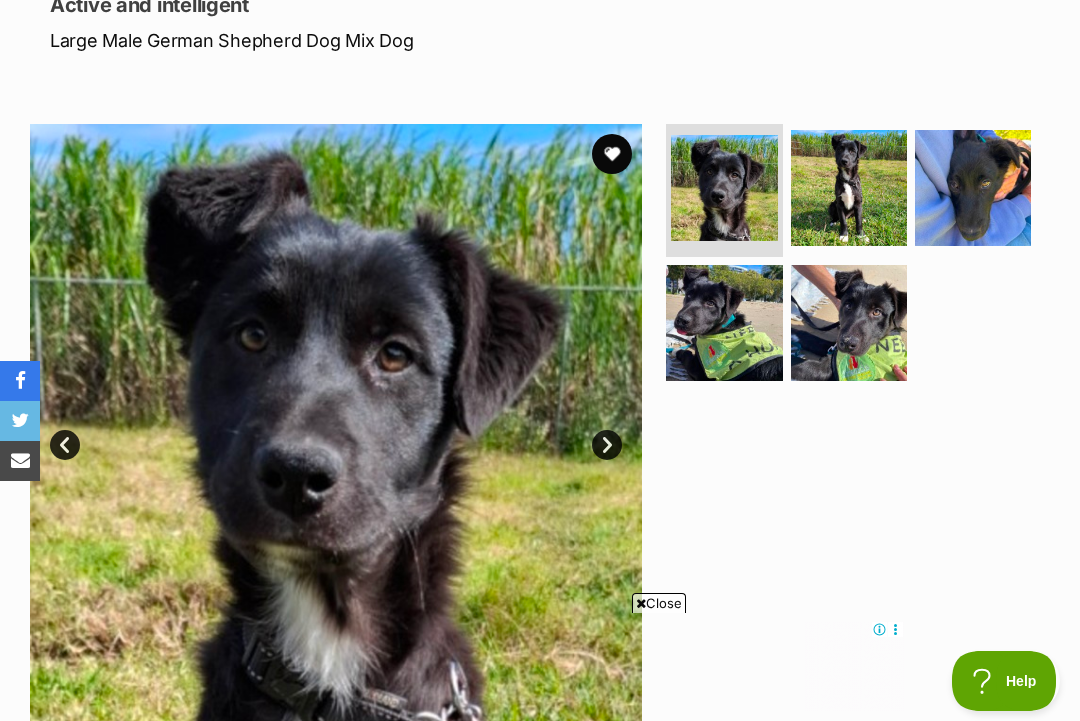 click on "Next" at bounding box center (607, 445) 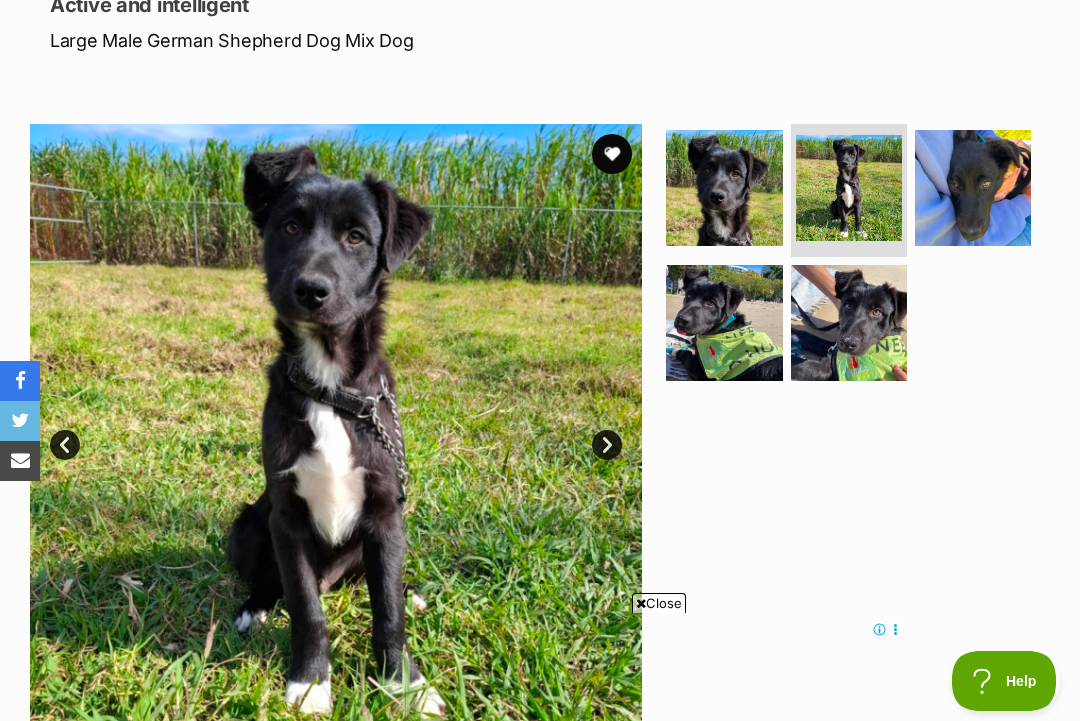 click at bounding box center (336, 430) 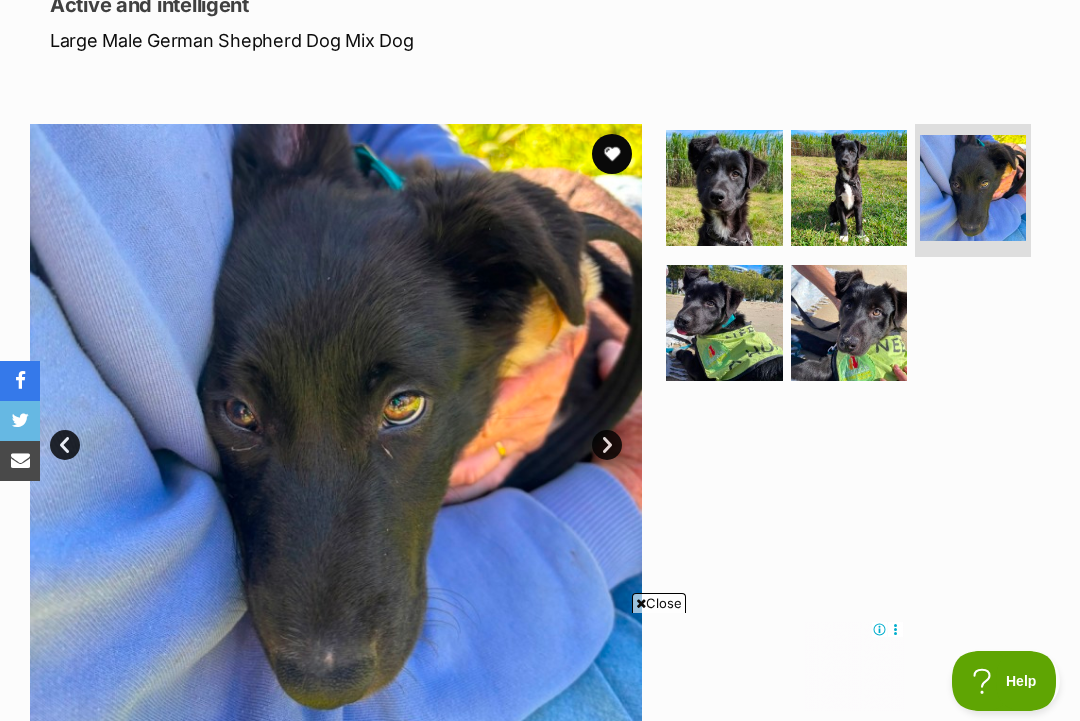 click at bounding box center [336, 430] 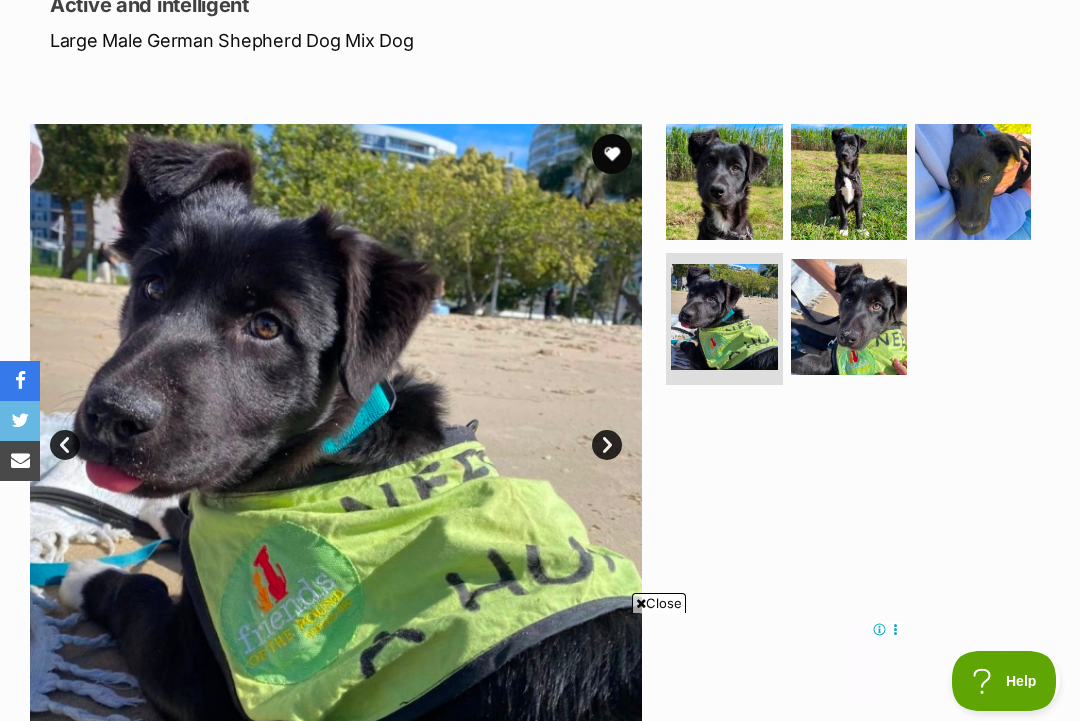 scroll, scrollTop: 0, scrollLeft: 0, axis: both 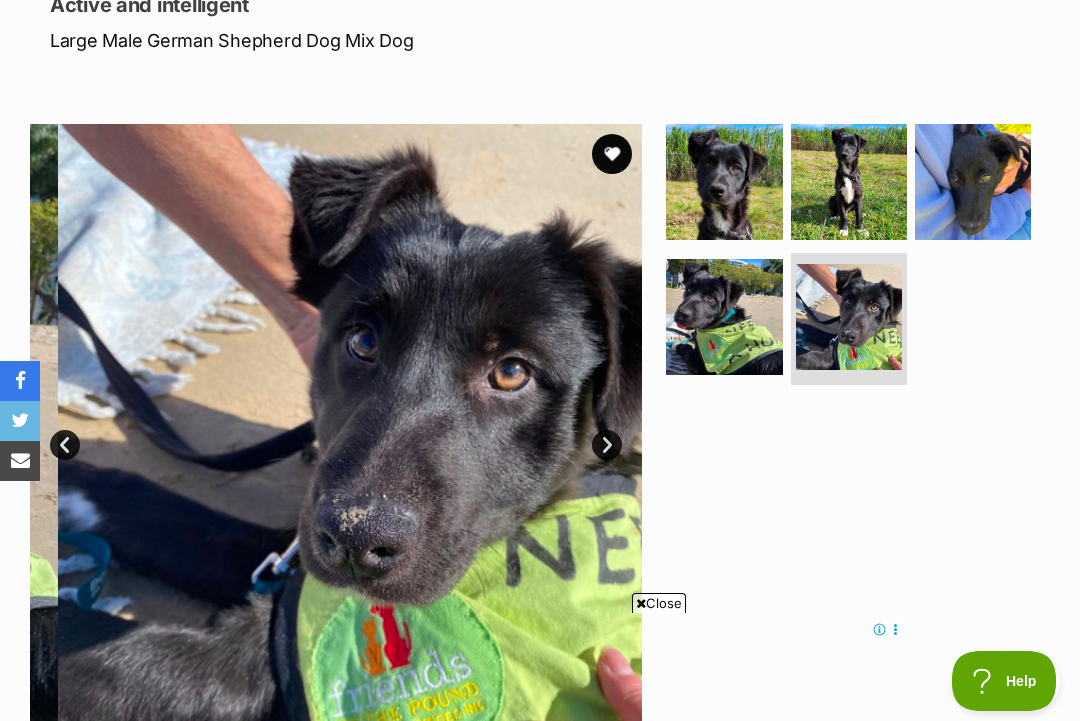 click on "Next" at bounding box center (607, 445) 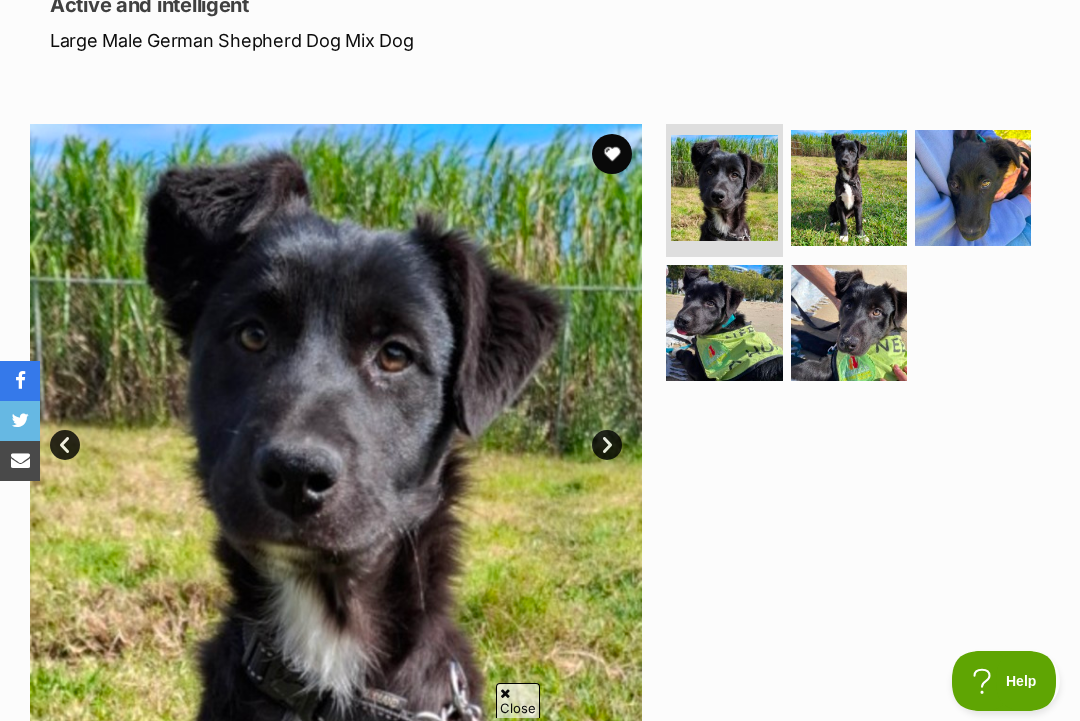 click on "Next" at bounding box center (607, 445) 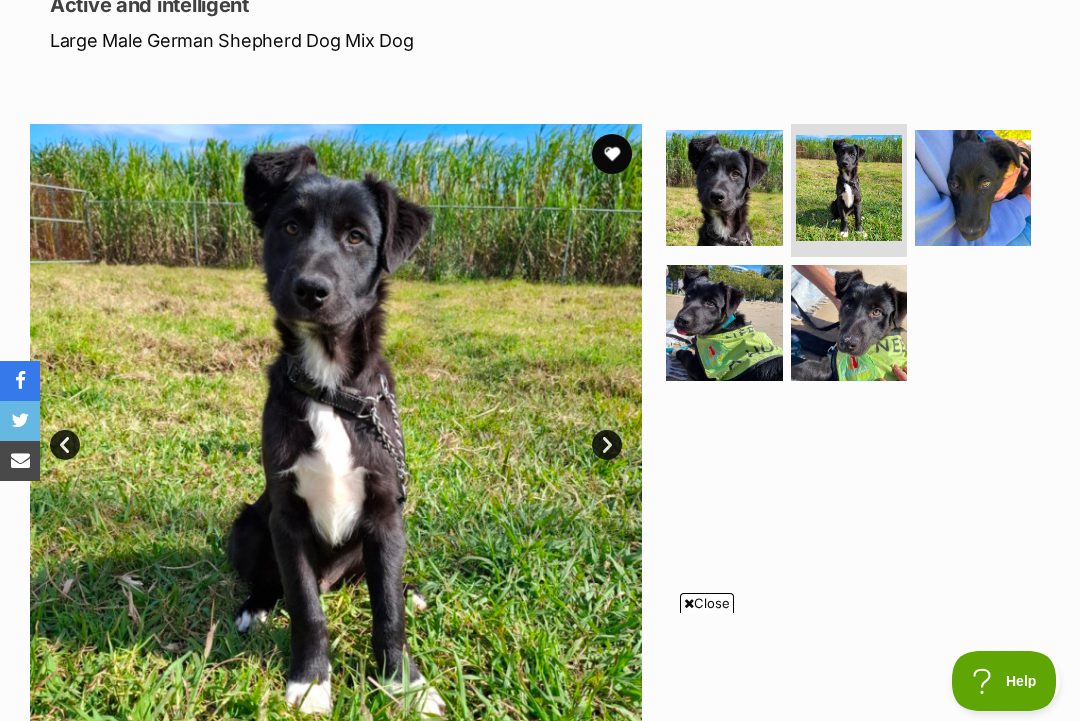 scroll, scrollTop: 0, scrollLeft: 0, axis: both 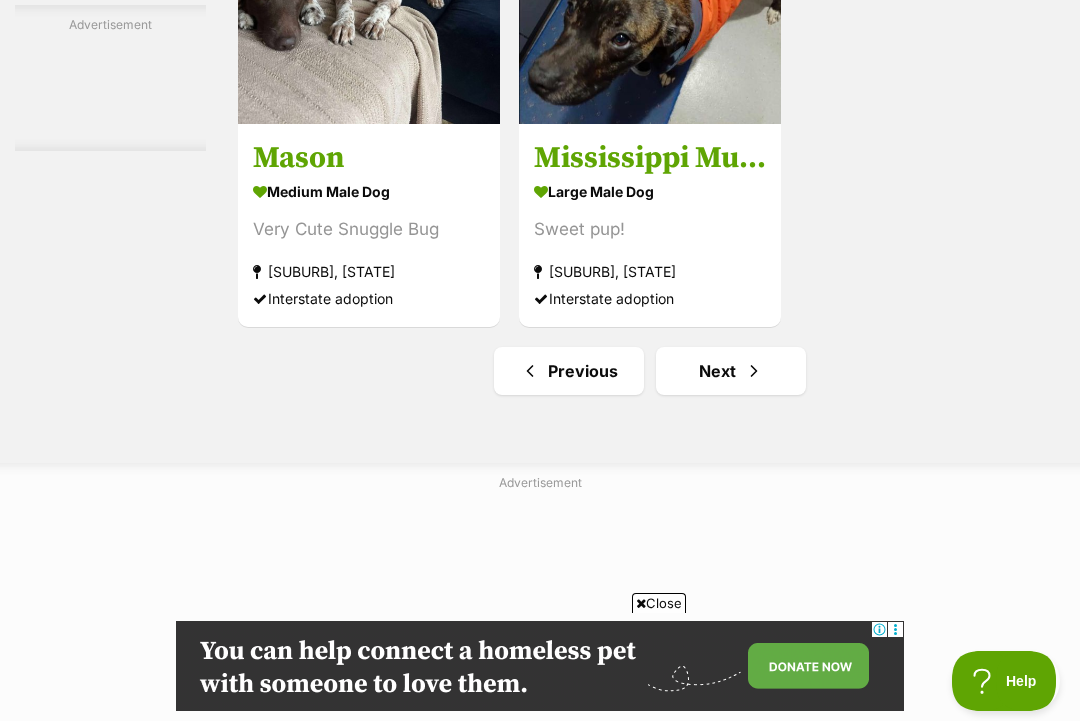 click on "Next" at bounding box center [731, 371] 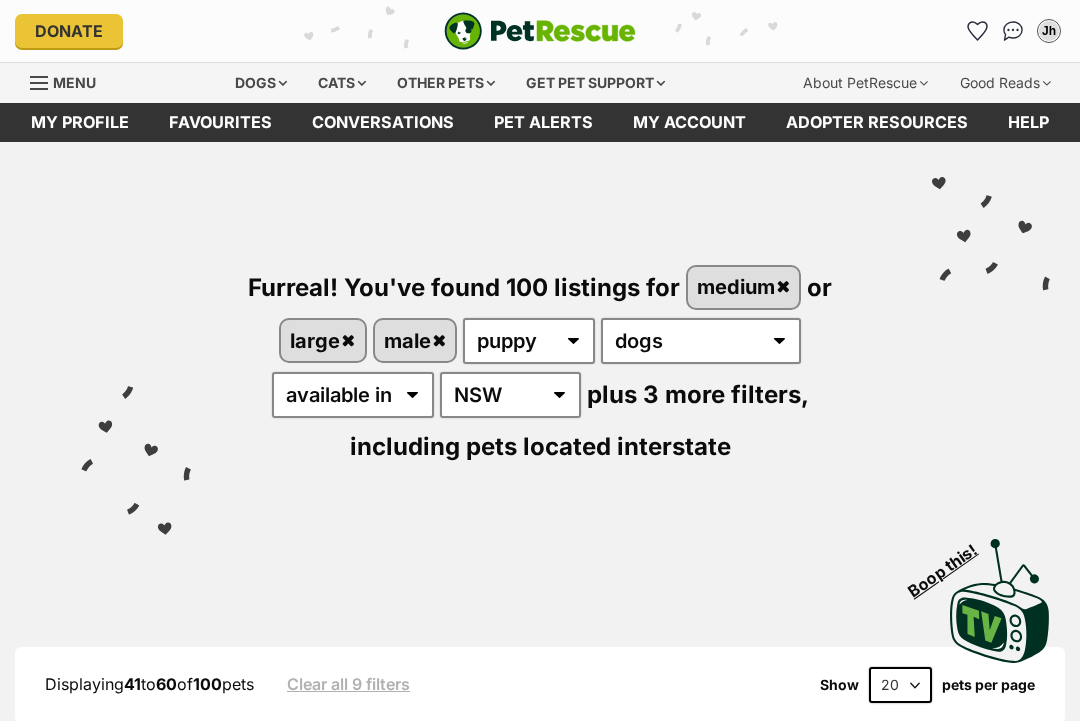 scroll, scrollTop: 0, scrollLeft: 0, axis: both 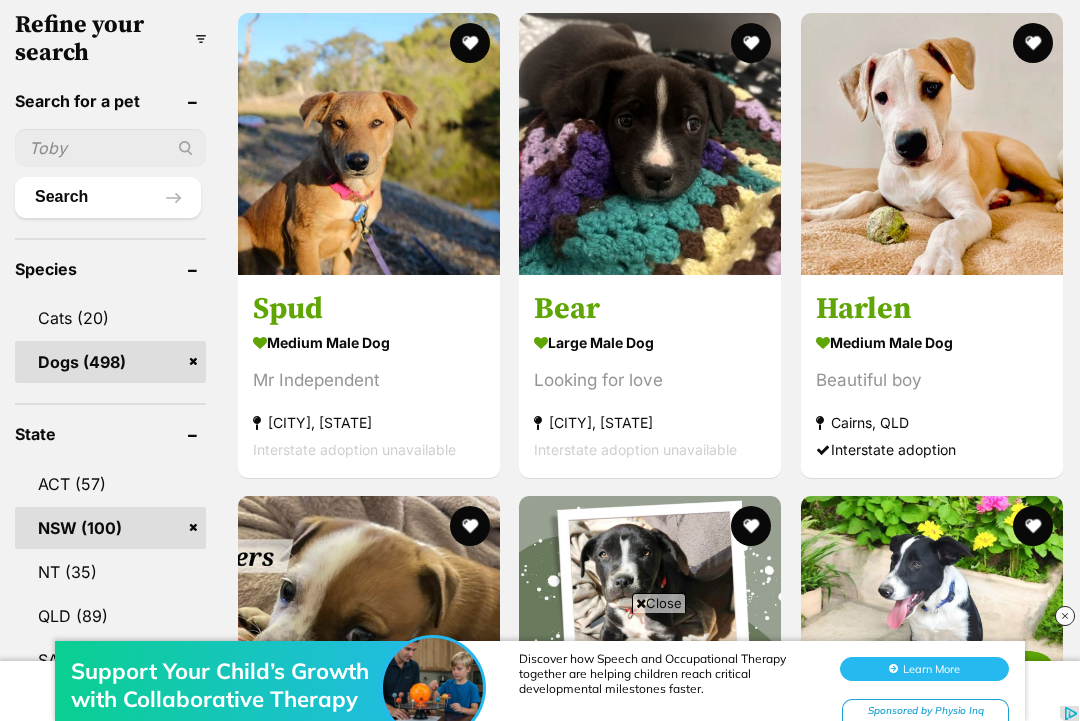 click on "Bear" at bounding box center (650, 308) 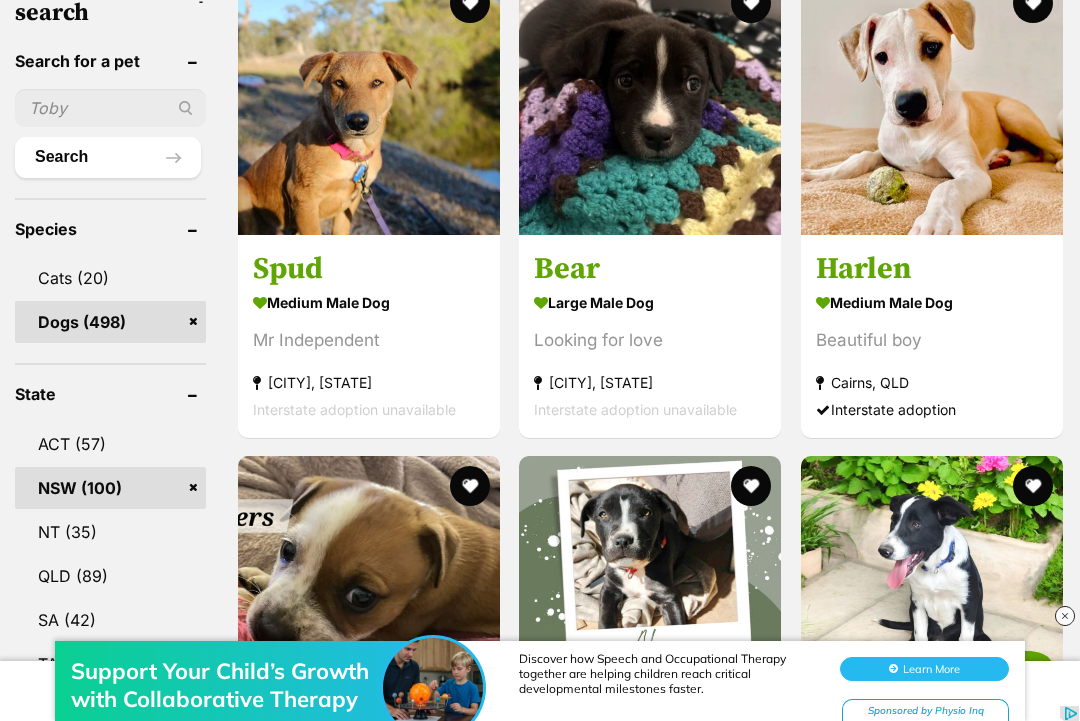 scroll, scrollTop: 0, scrollLeft: 0, axis: both 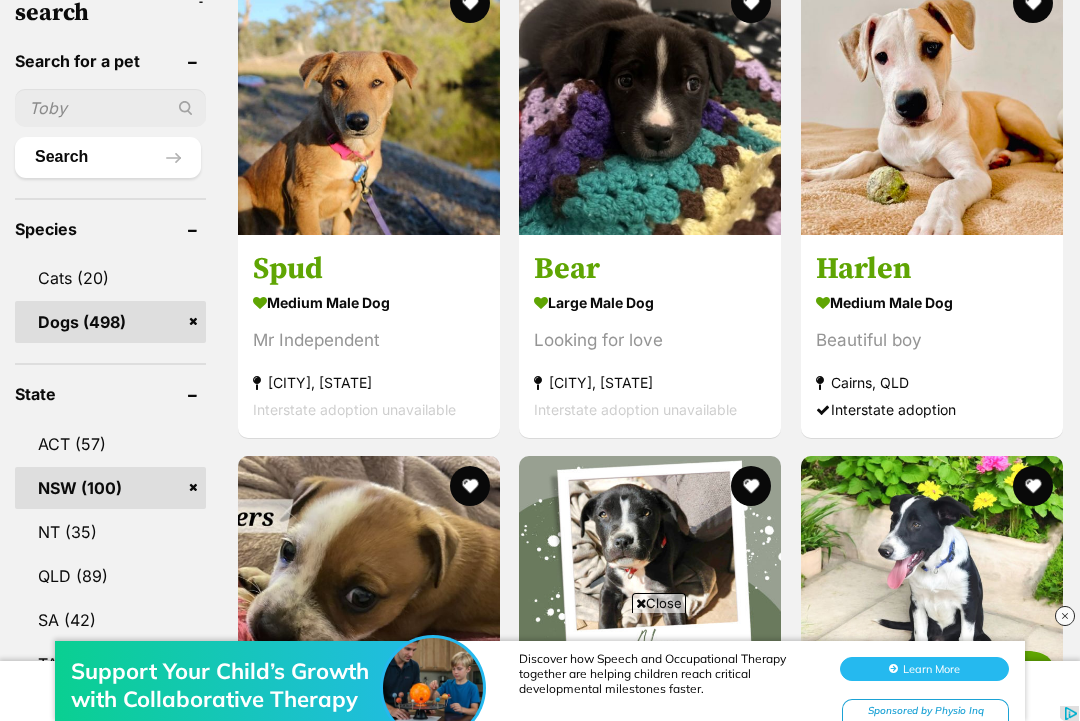 click at bounding box center [369, 104] 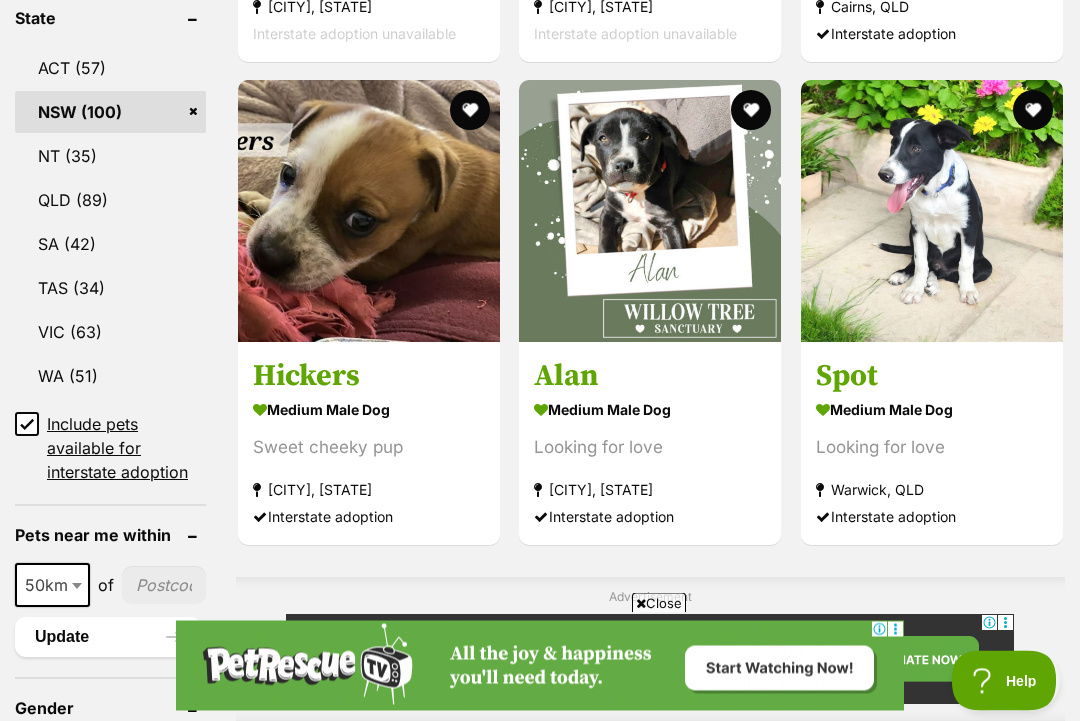 scroll, scrollTop: 1158, scrollLeft: 0, axis: vertical 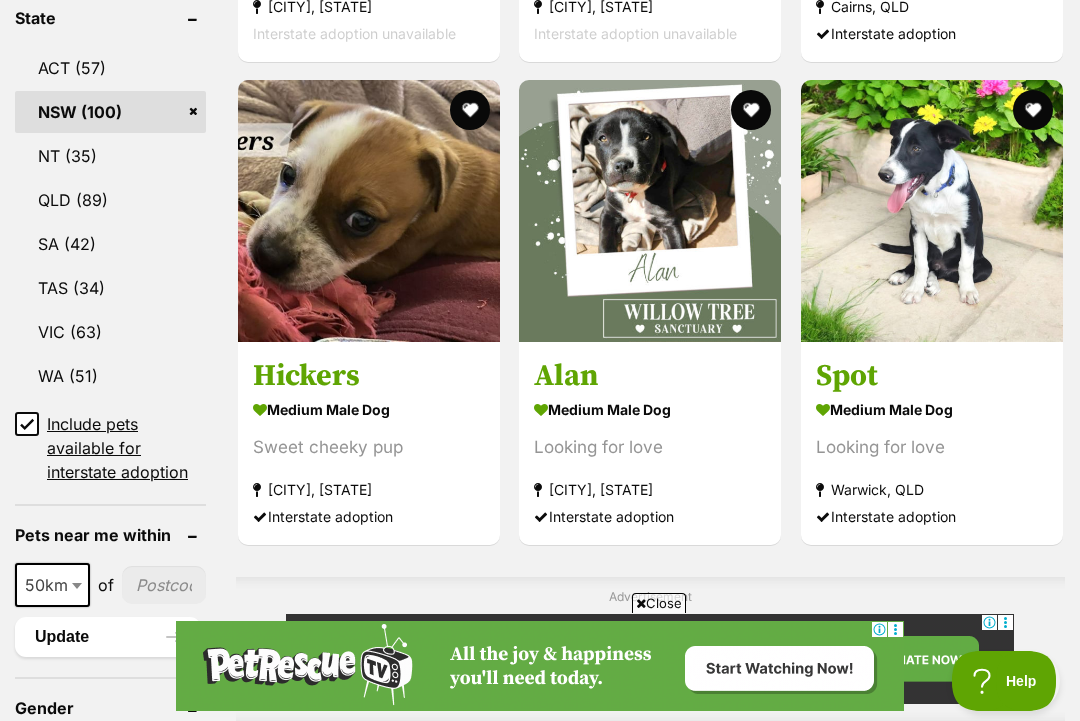 click at bounding box center [650, 211] 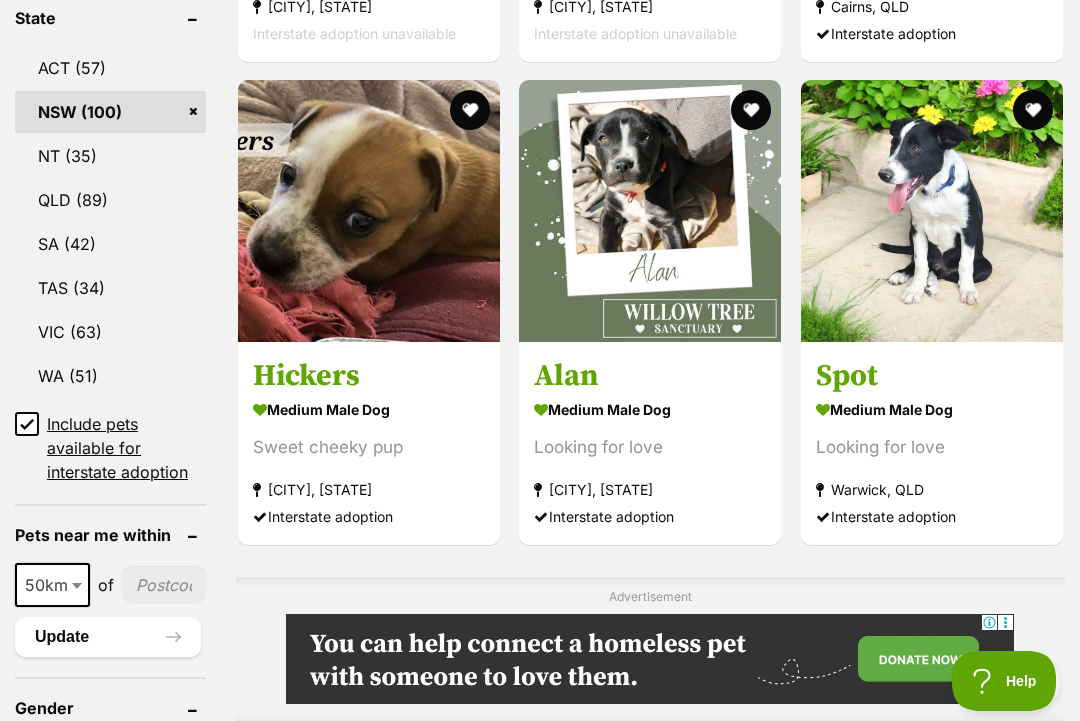 scroll, scrollTop: 0, scrollLeft: 0, axis: both 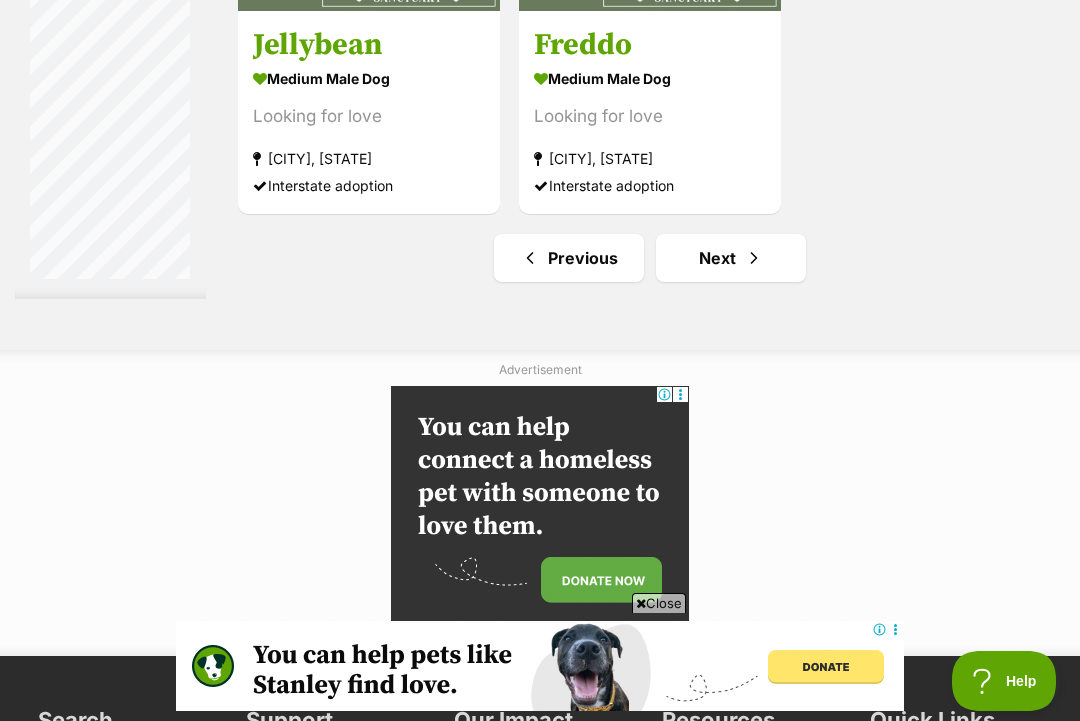 click on "Next" at bounding box center (731, 258) 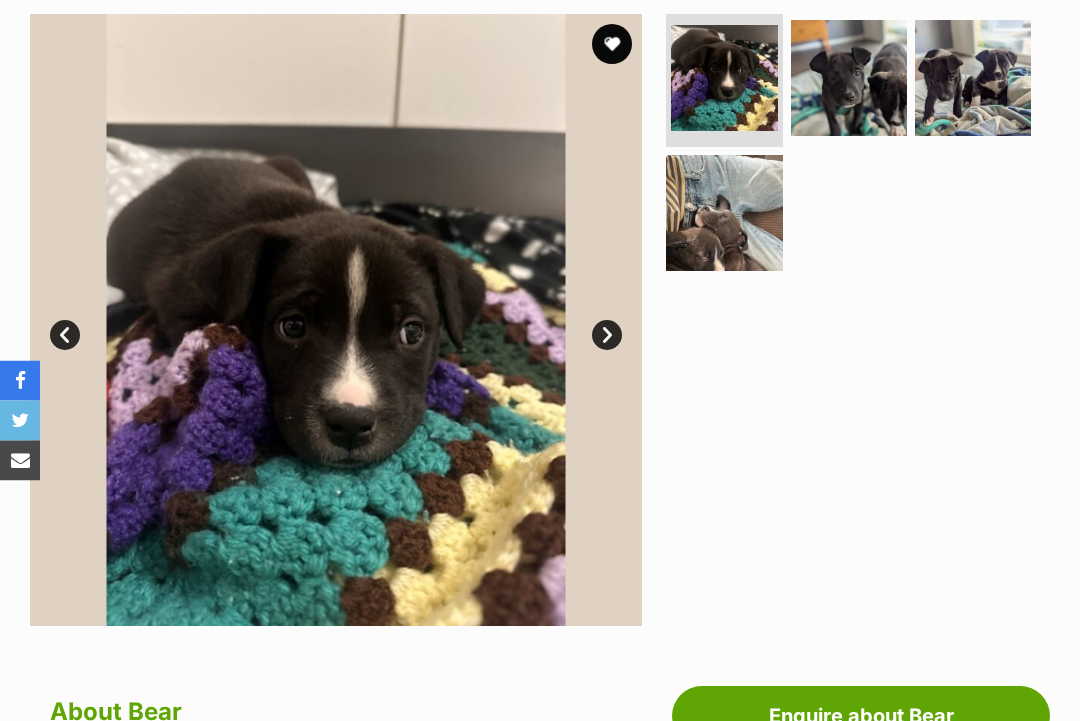 scroll, scrollTop: 0, scrollLeft: 0, axis: both 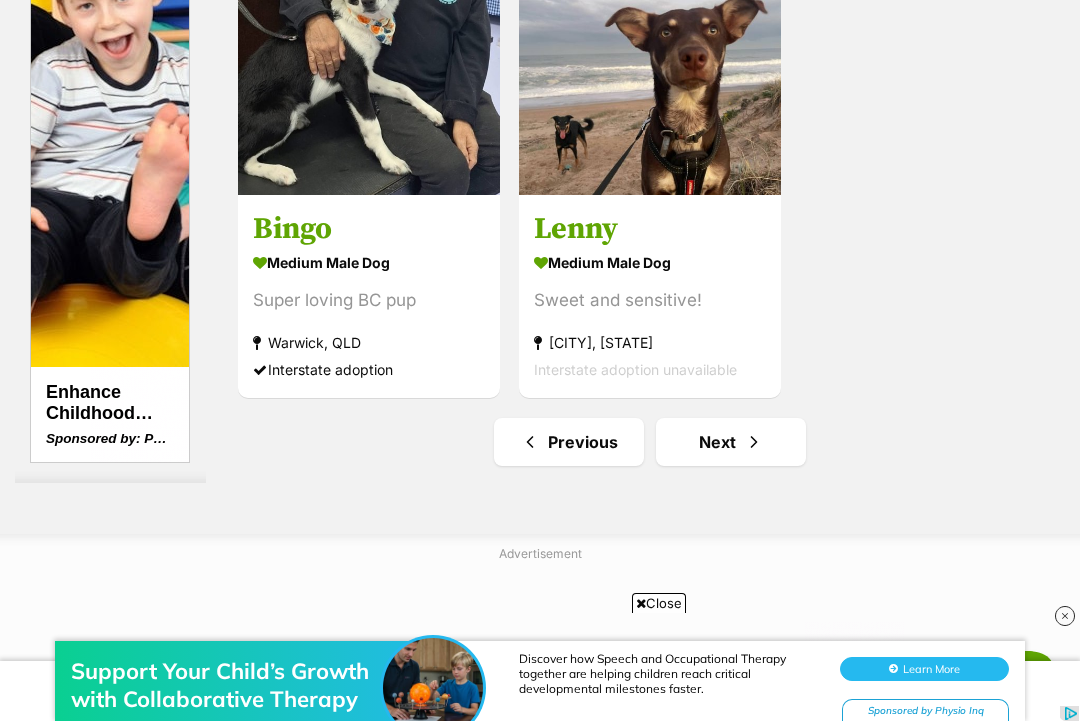 click on "Next" at bounding box center [731, 442] 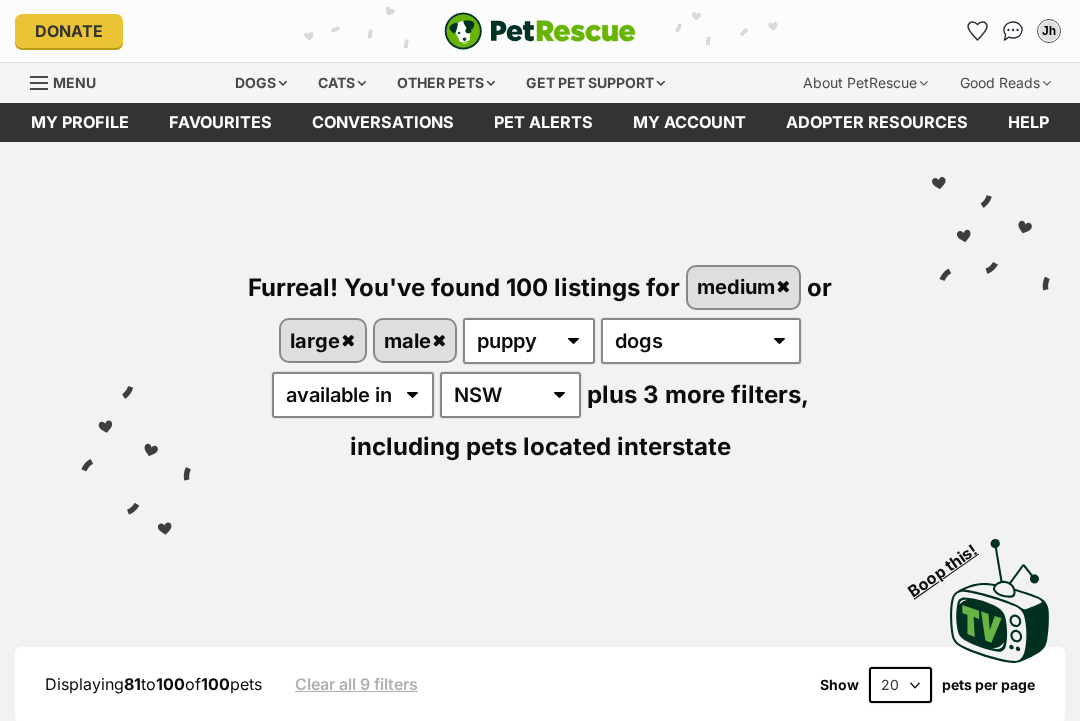 scroll, scrollTop: 0, scrollLeft: 0, axis: both 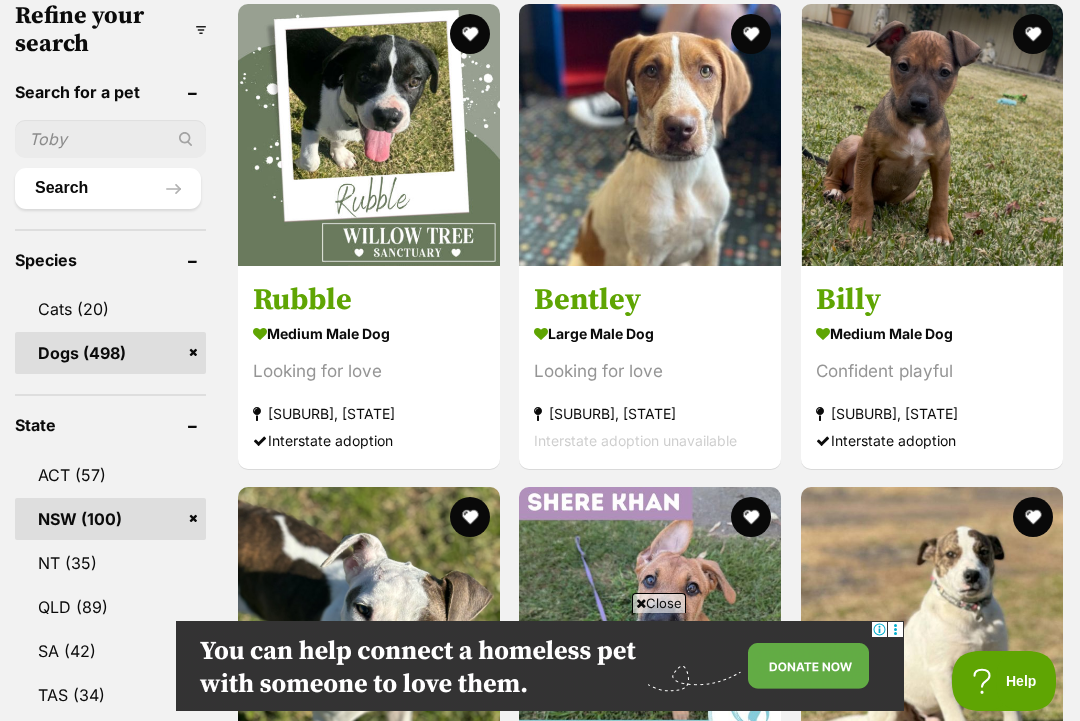 click on "large male Dog" at bounding box center [650, 332] 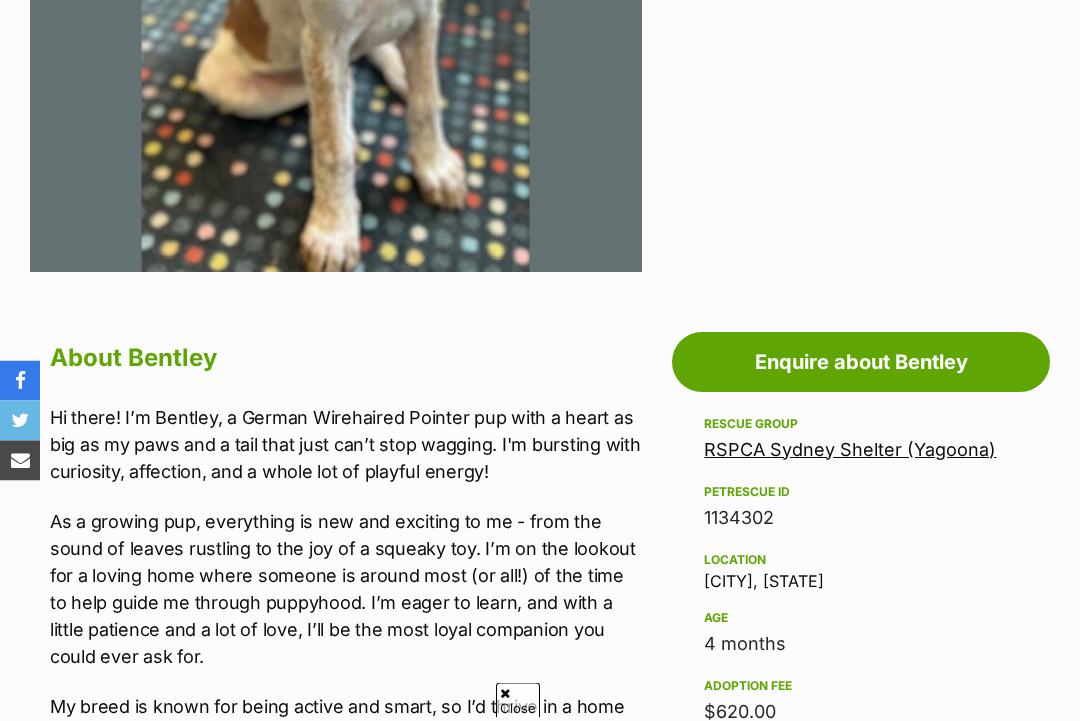 scroll, scrollTop: 789, scrollLeft: 0, axis: vertical 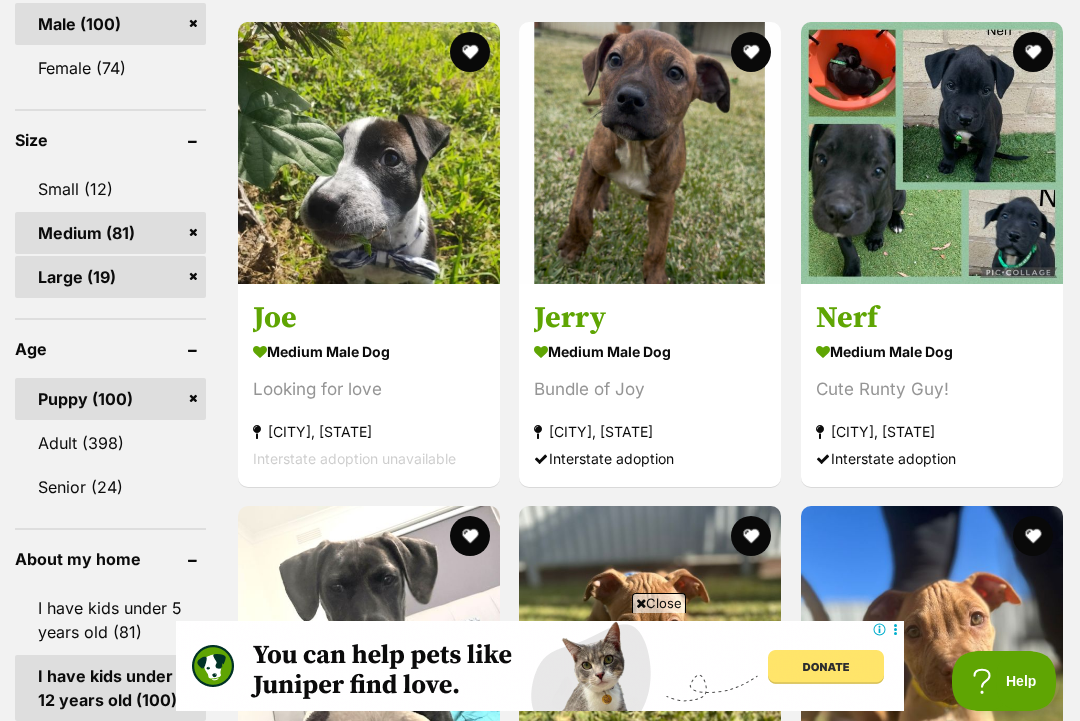 click on "medium male Dog" at bounding box center [932, 351] 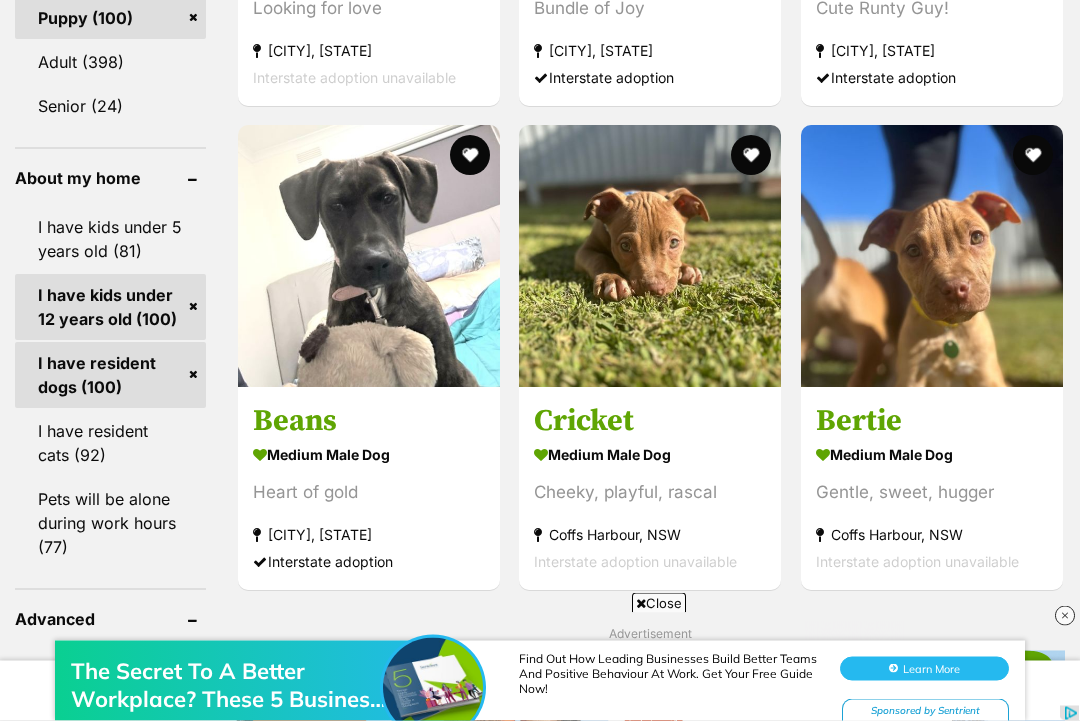 scroll, scrollTop: 2273, scrollLeft: 0, axis: vertical 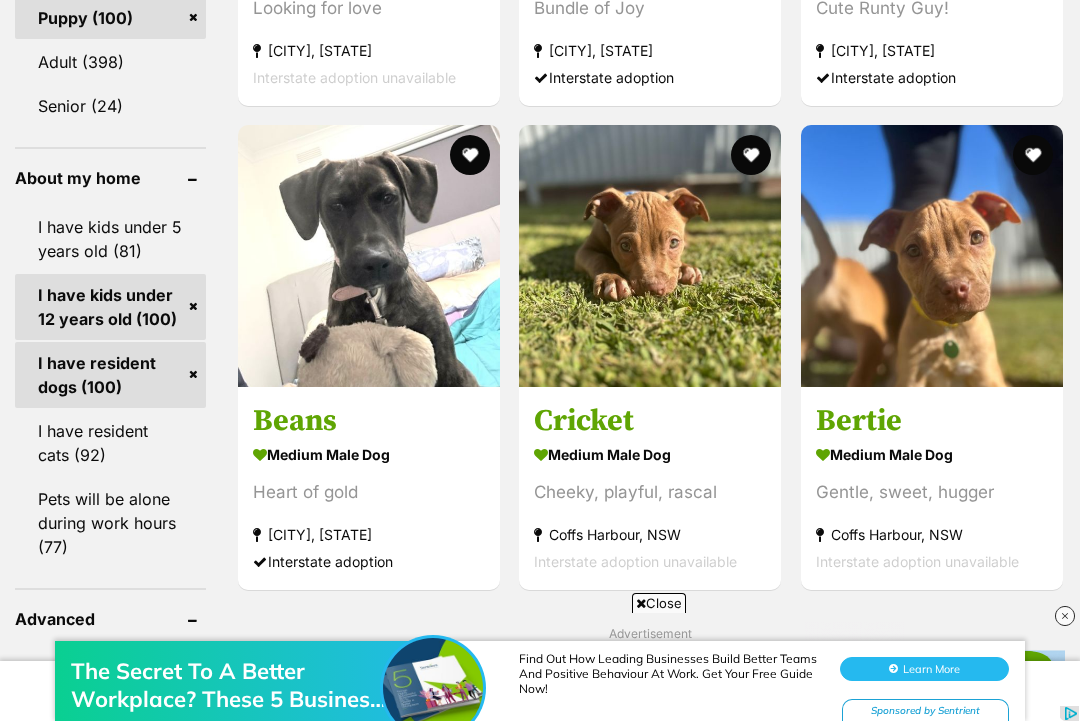 click at bounding box center (369, 256) 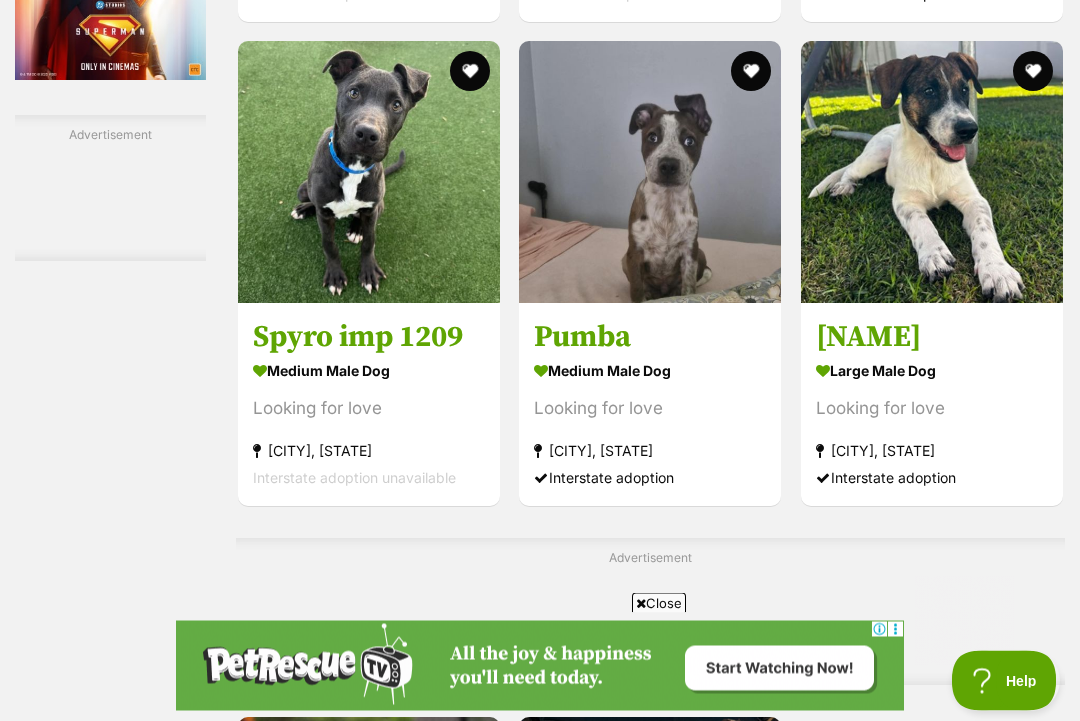 scroll, scrollTop: 3533, scrollLeft: 0, axis: vertical 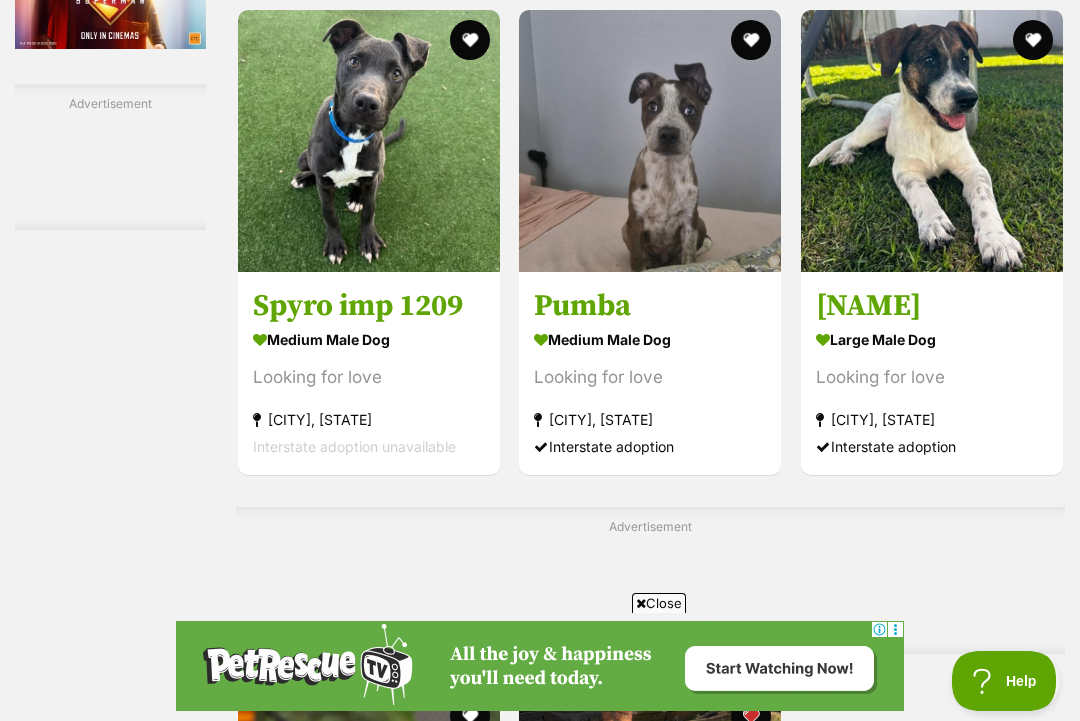click on "Jock" at bounding box center [932, 306] 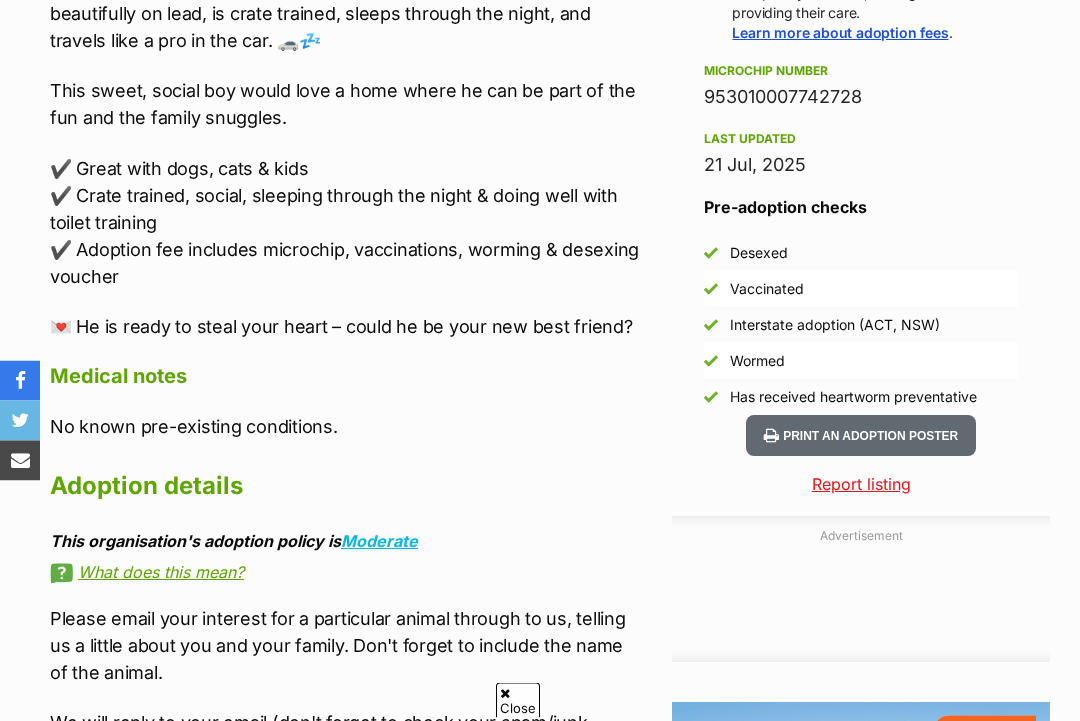scroll, scrollTop: 1349, scrollLeft: 0, axis: vertical 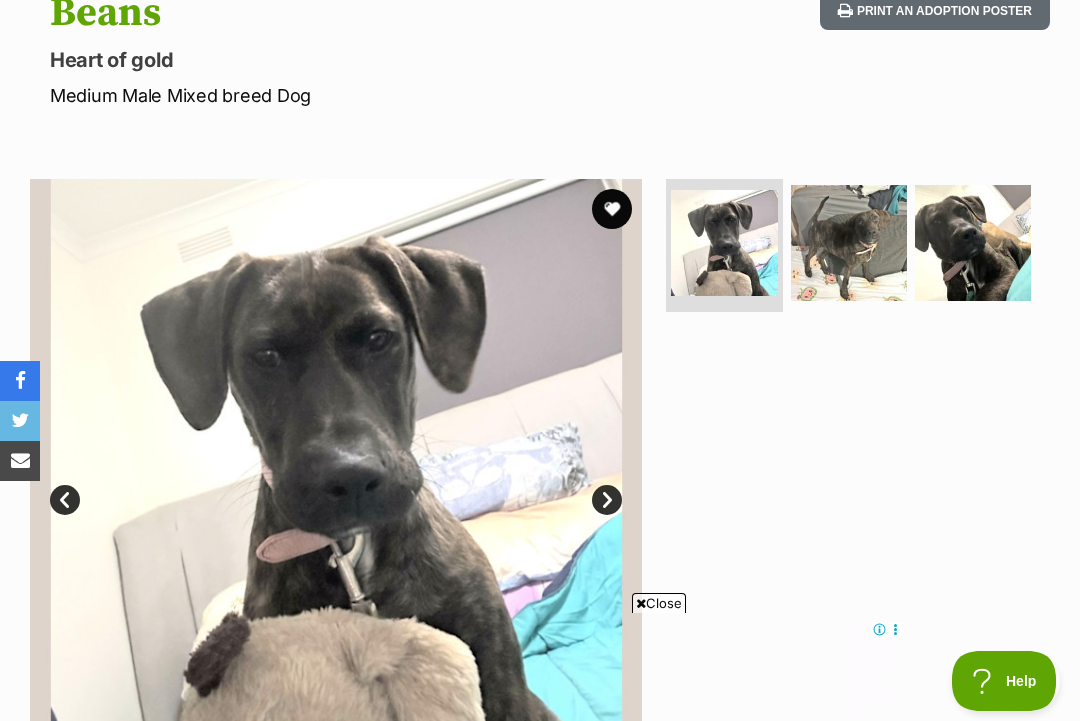click at bounding box center (849, 243) 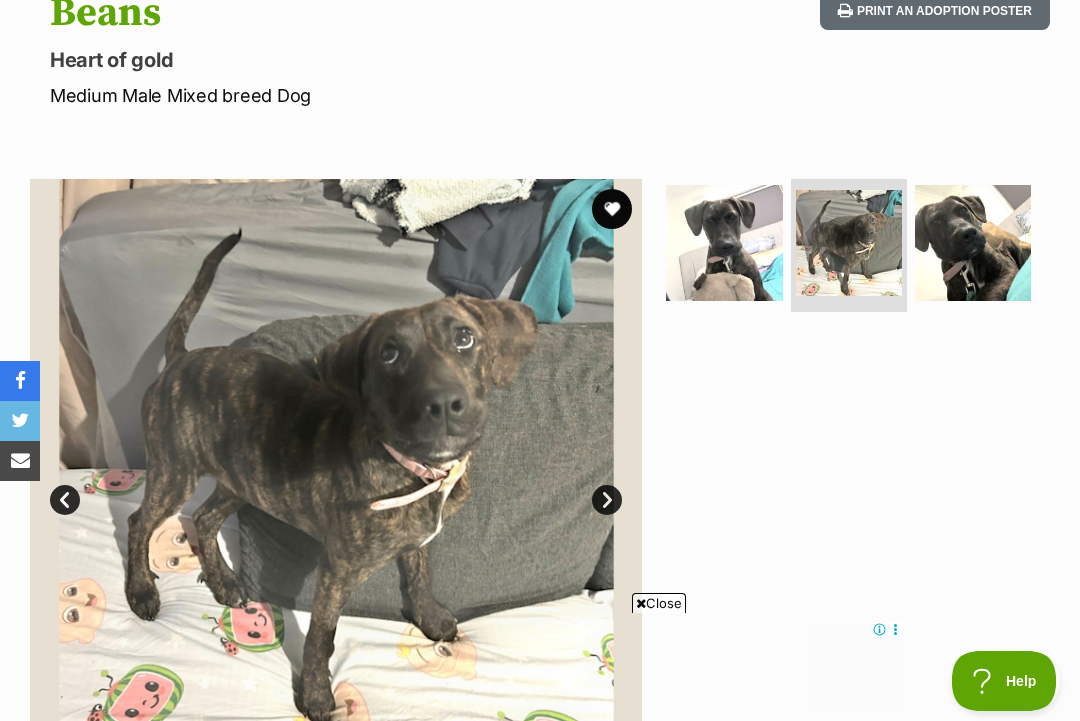 click at bounding box center (973, 243) 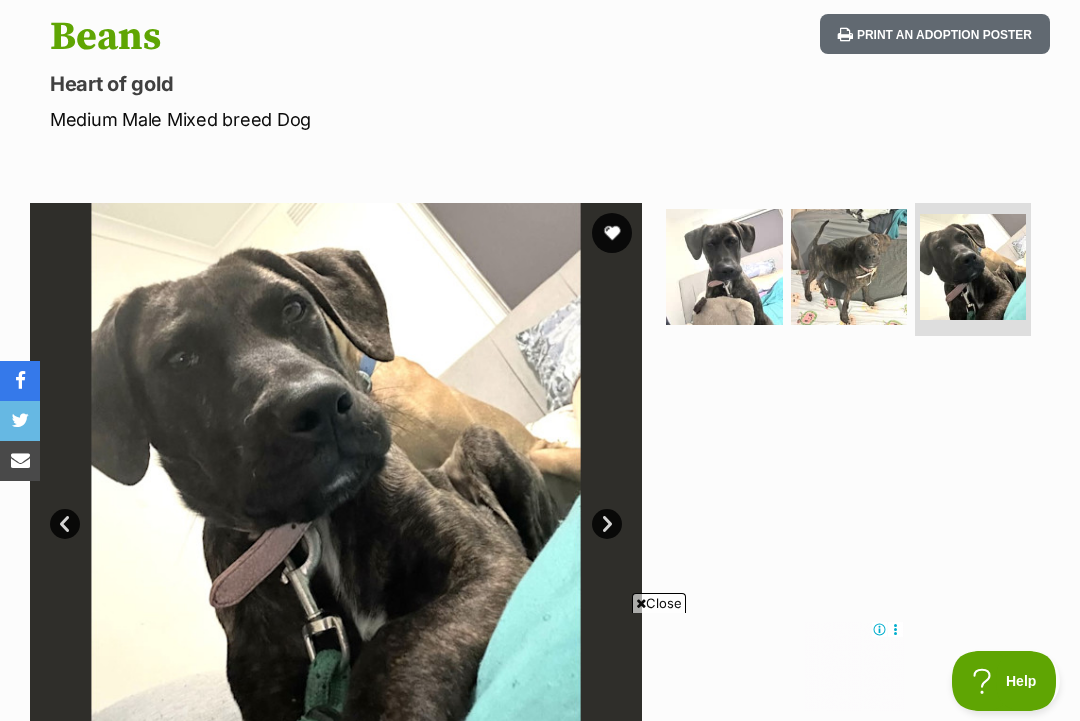 scroll, scrollTop: 208, scrollLeft: 0, axis: vertical 